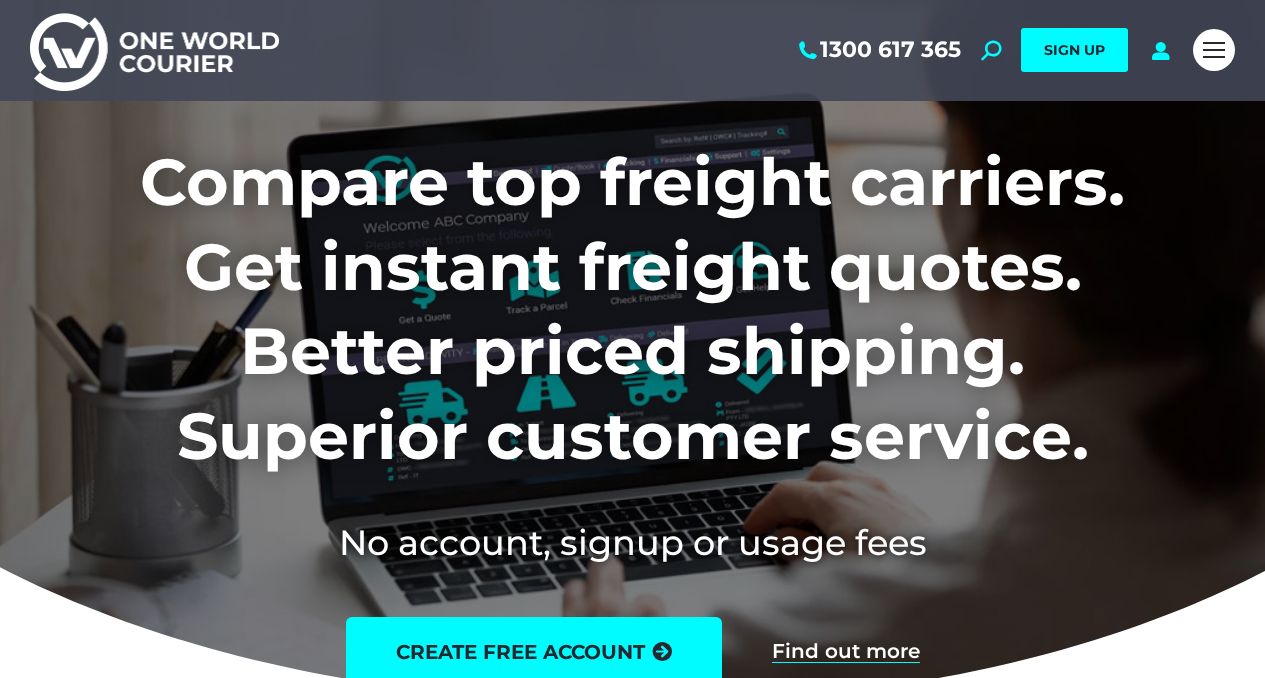 scroll, scrollTop: 0, scrollLeft: 0, axis: both 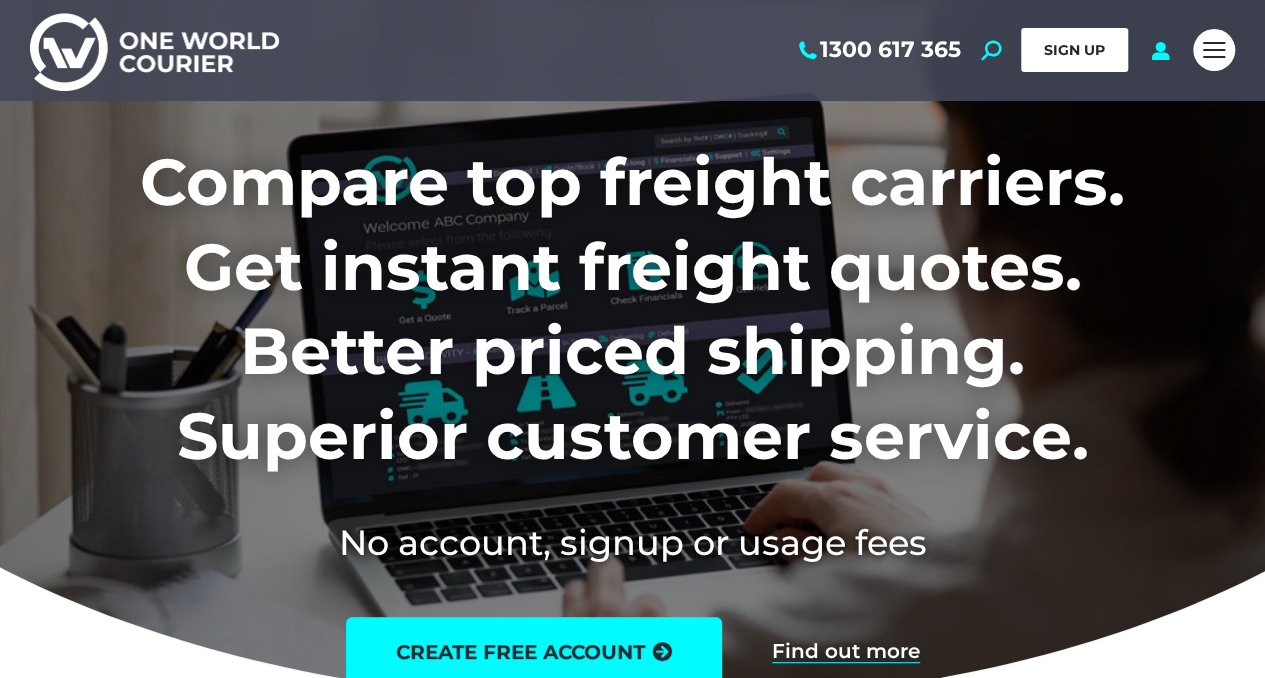 click on "SIGN UP" at bounding box center (1074, 50) 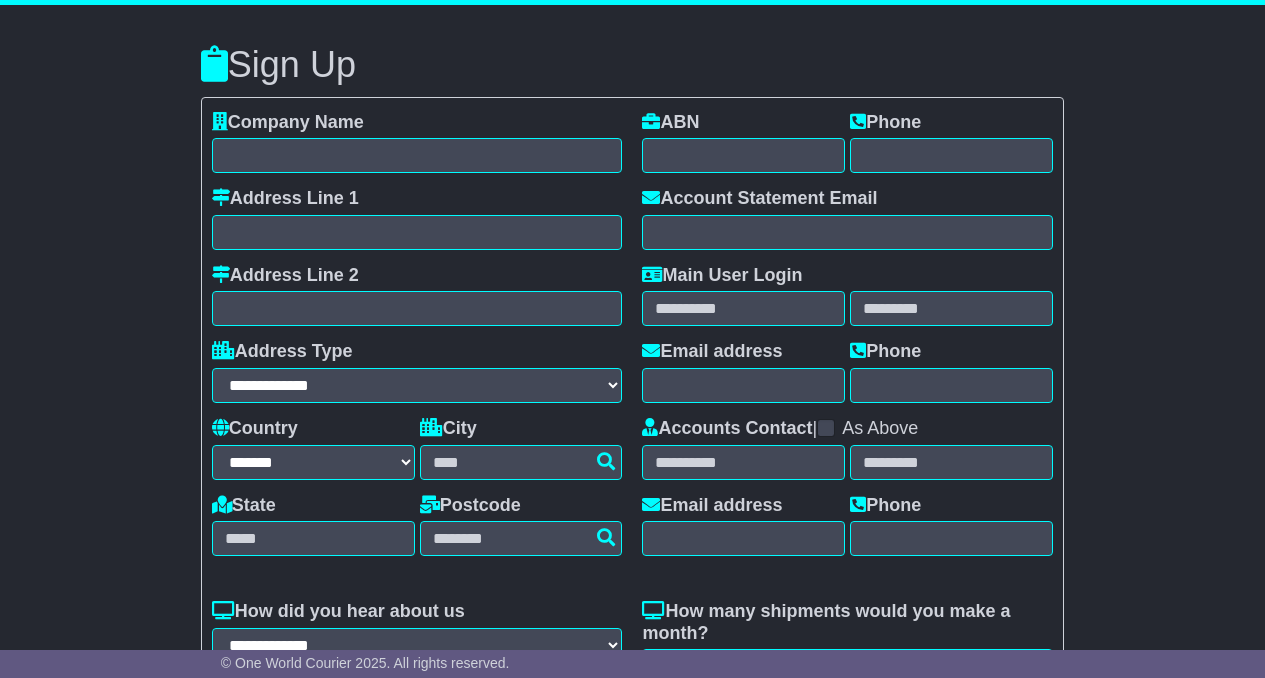 select on "**" 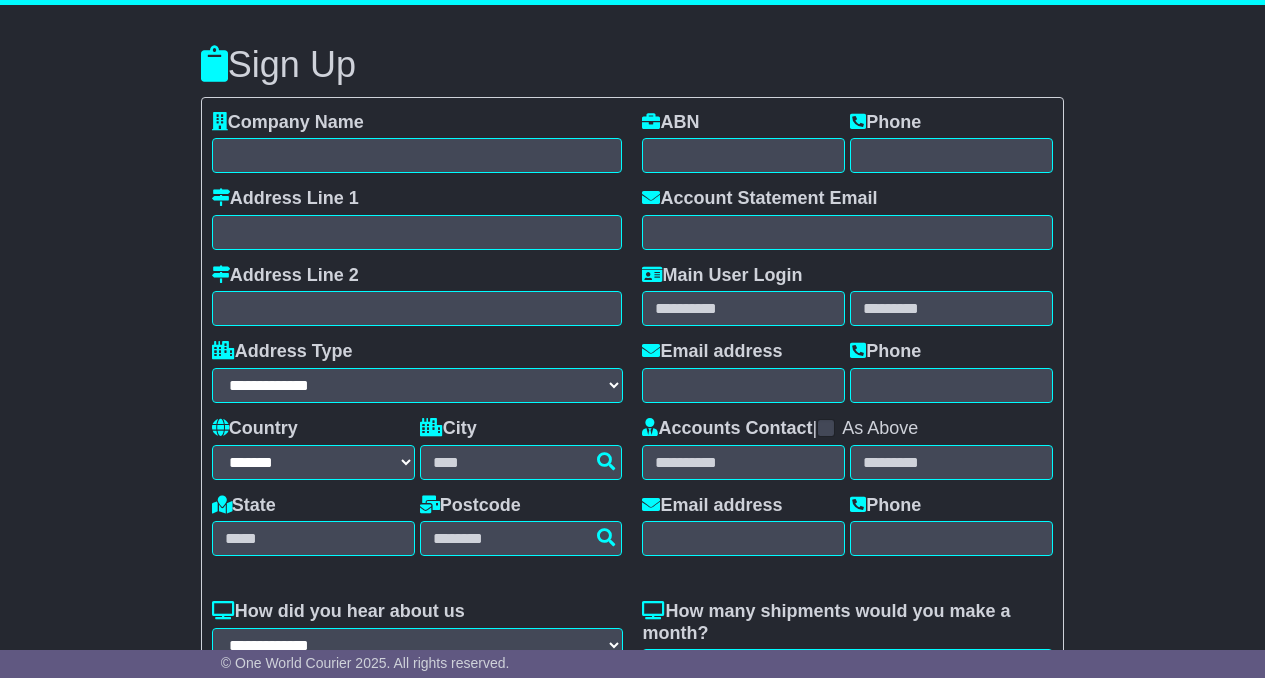 scroll, scrollTop: 0, scrollLeft: 0, axis: both 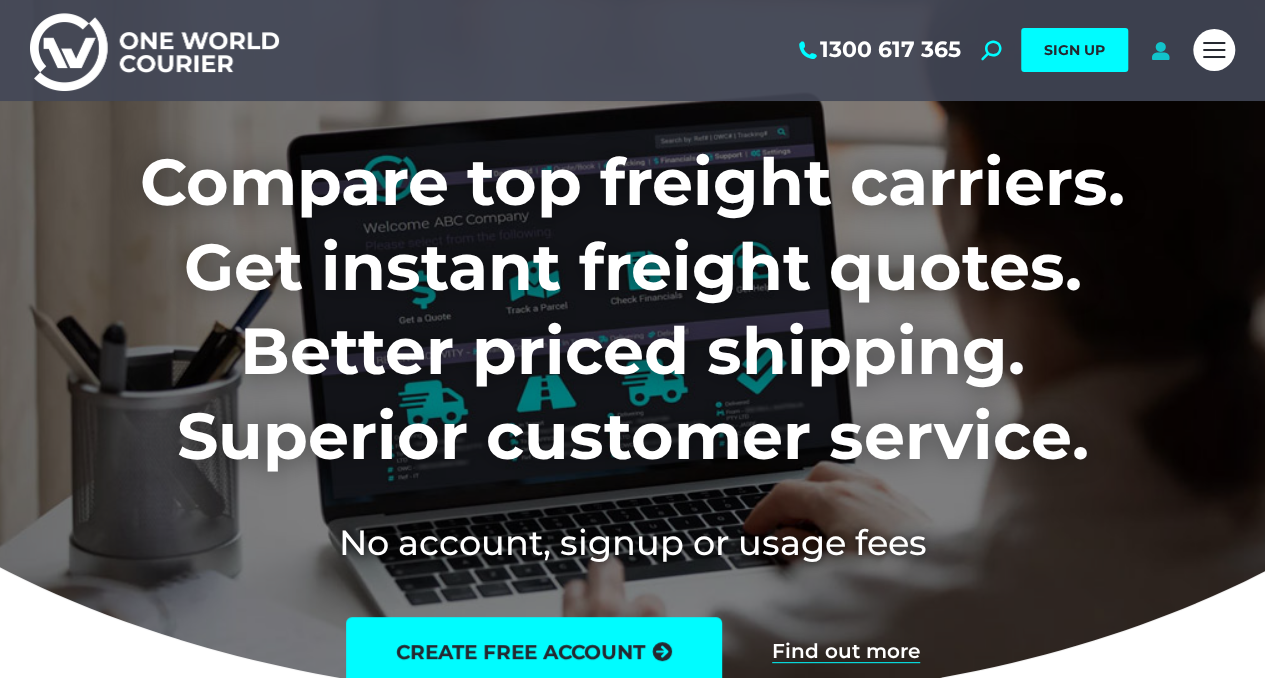 click at bounding box center (1160, 50) 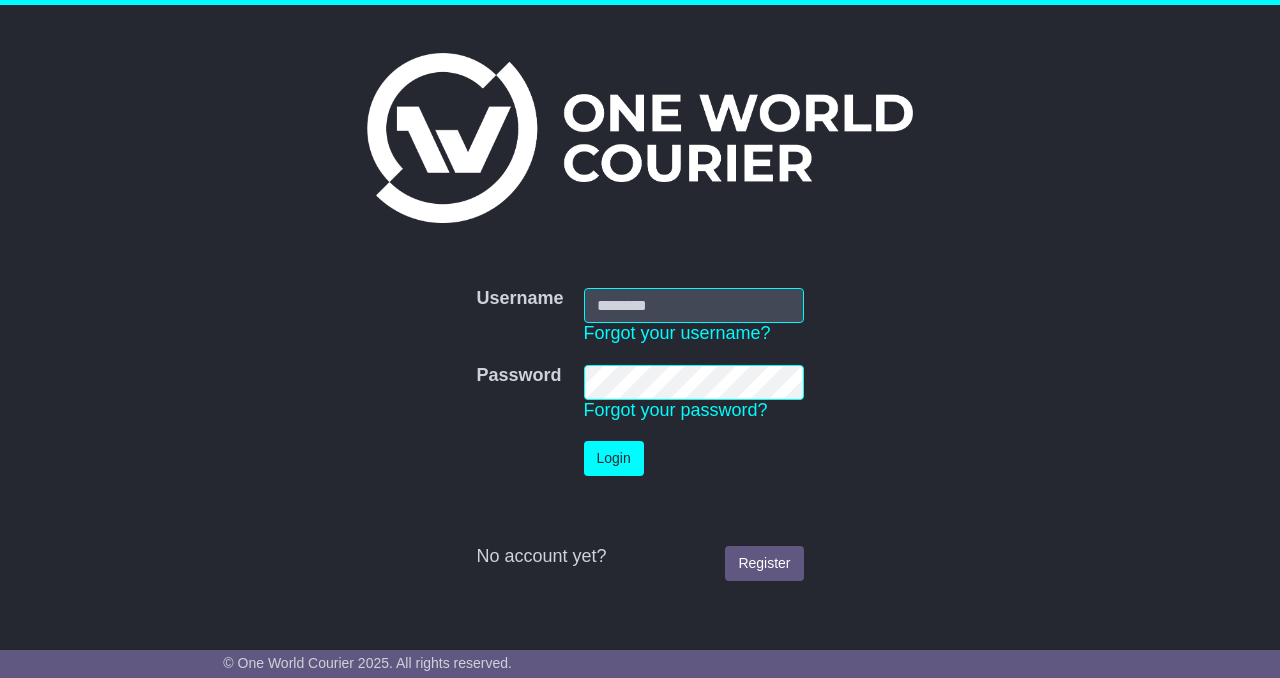 scroll, scrollTop: 0, scrollLeft: 0, axis: both 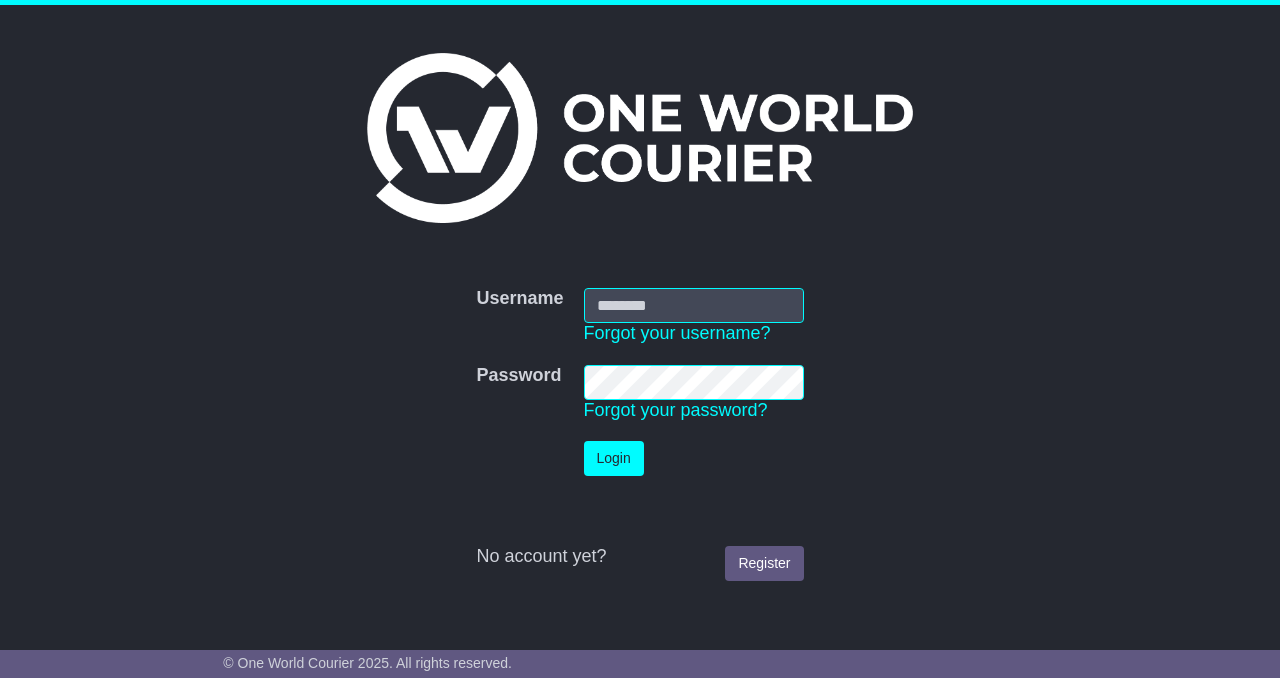 type on "**********" 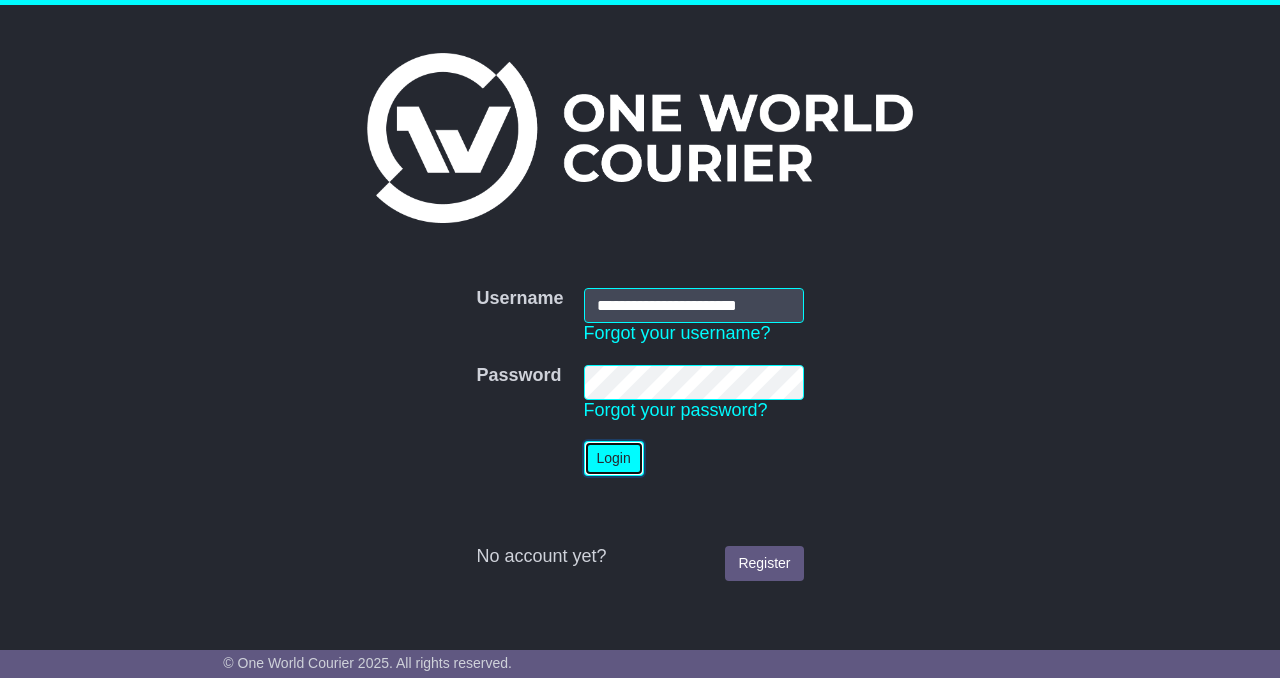 click on "Login" at bounding box center (614, 458) 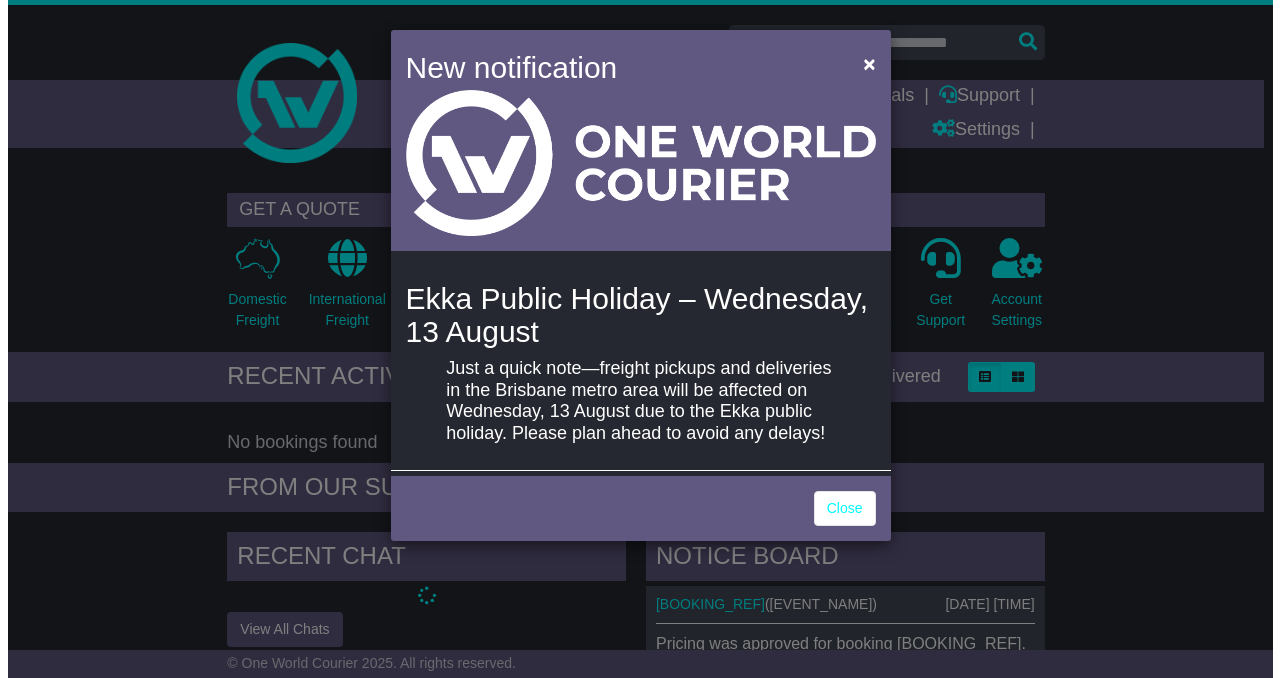 scroll, scrollTop: 0, scrollLeft: 0, axis: both 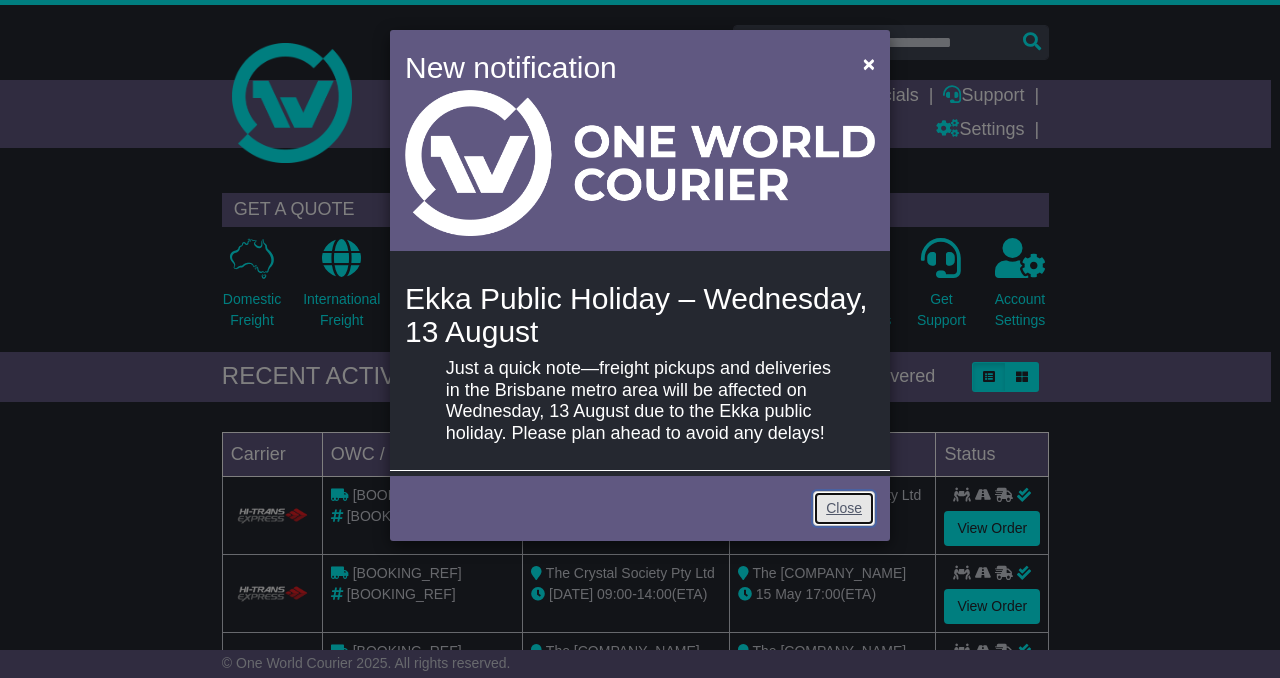 click on "Close" at bounding box center [844, 508] 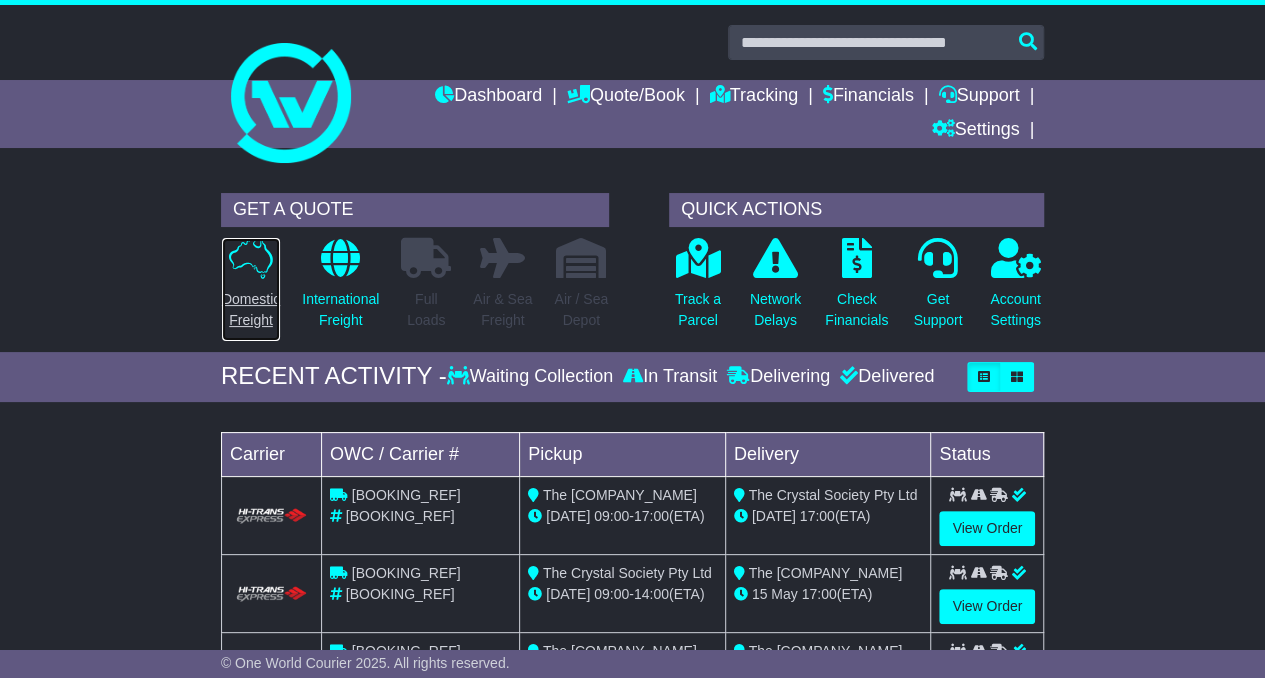 click on "Domestic Freight" at bounding box center (251, 310) 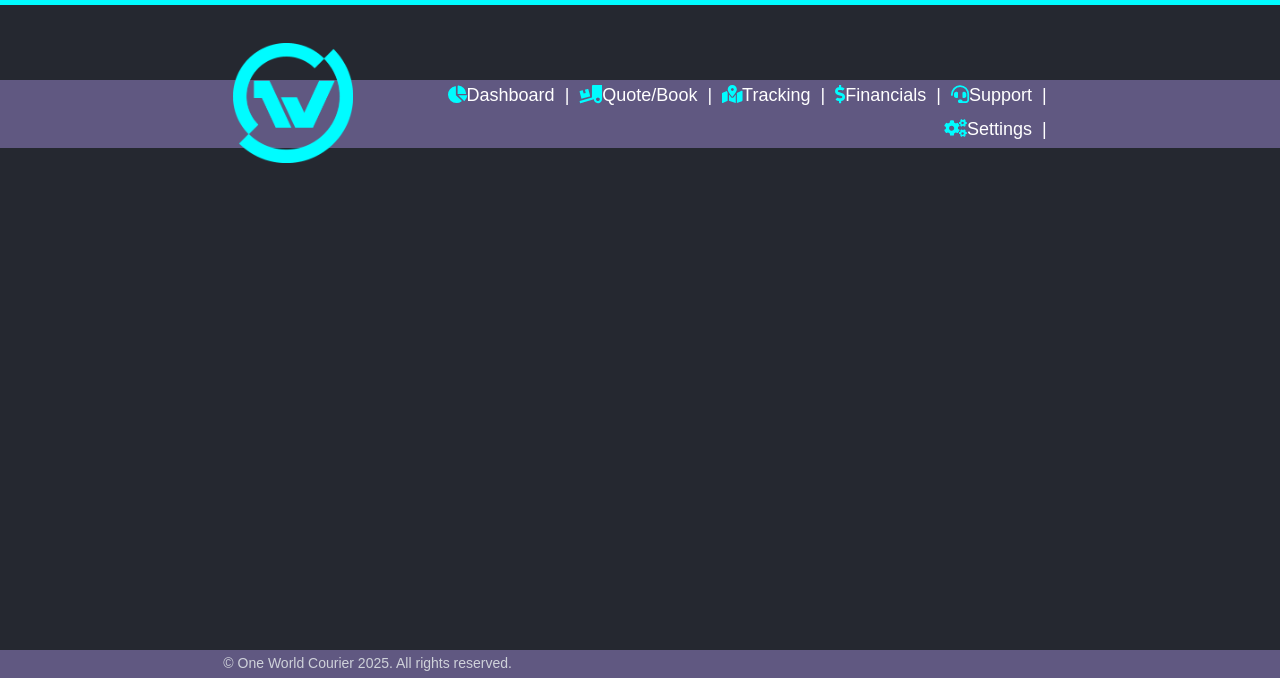 scroll, scrollTop: 0, scrollLeft: 0, axis: both 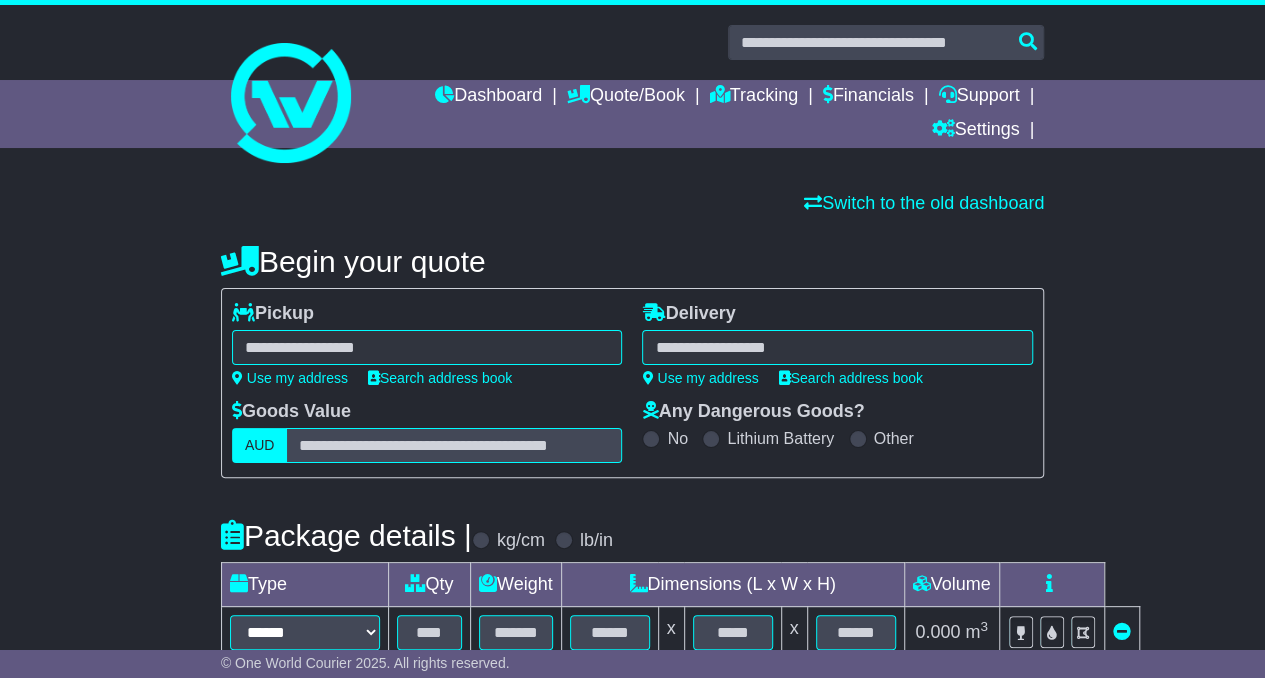 click at bounding box center [427, 347] 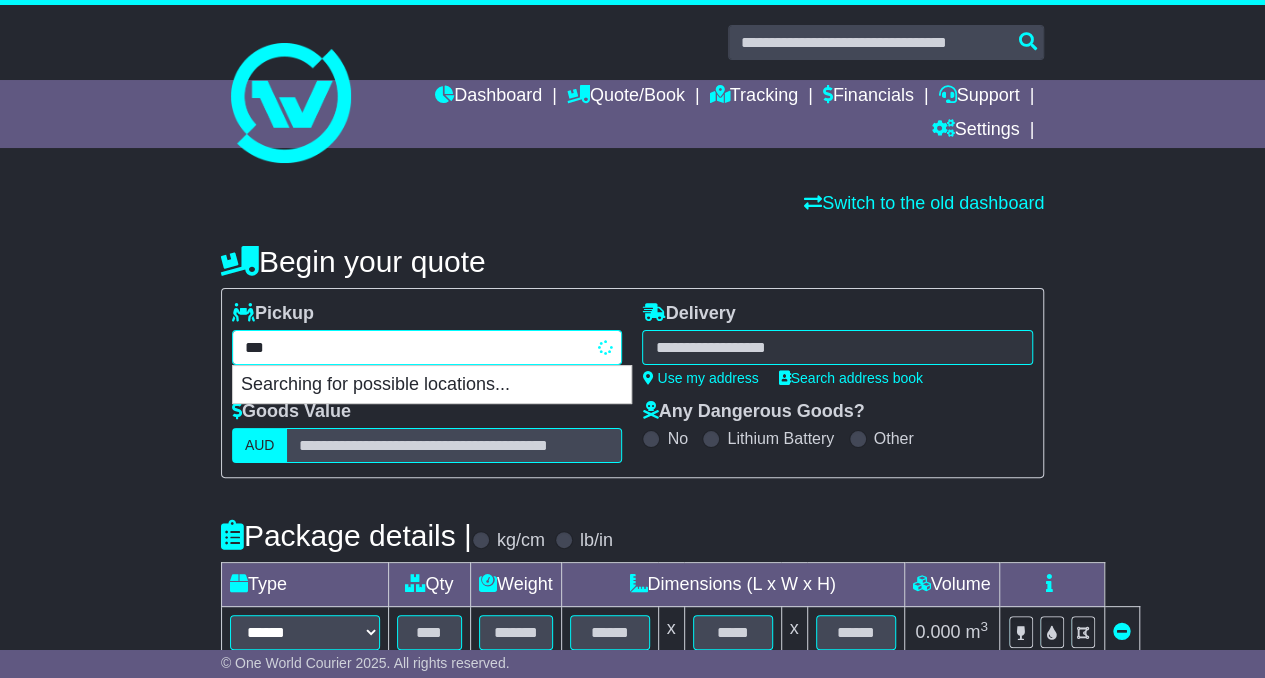 type on "****" 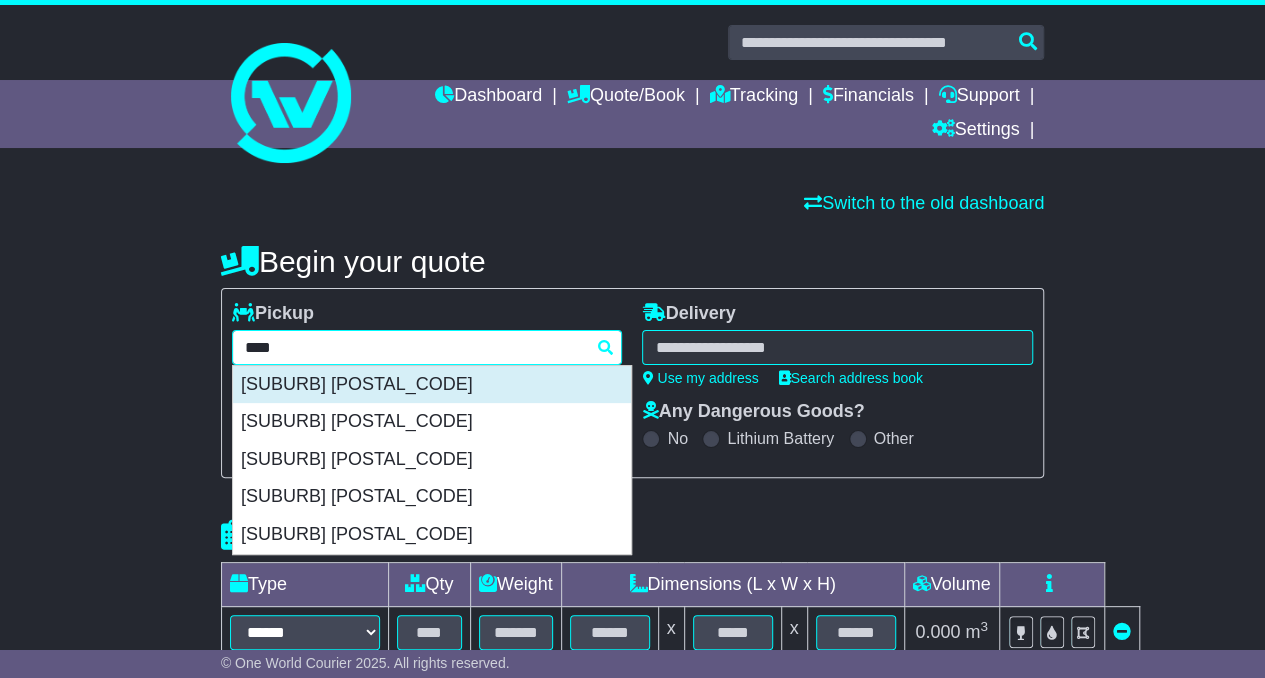 click on "[SUBURB] [POSTAL_CODE]" at bounding box center (432, 385) 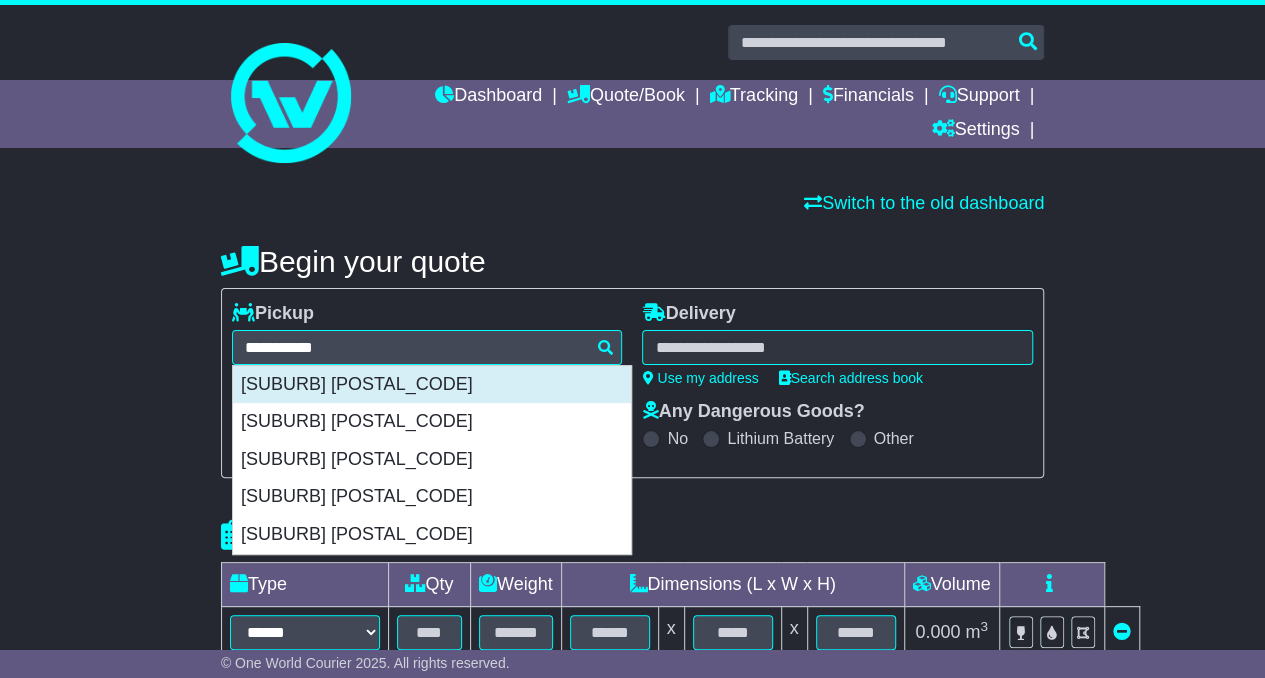 type on "**********" 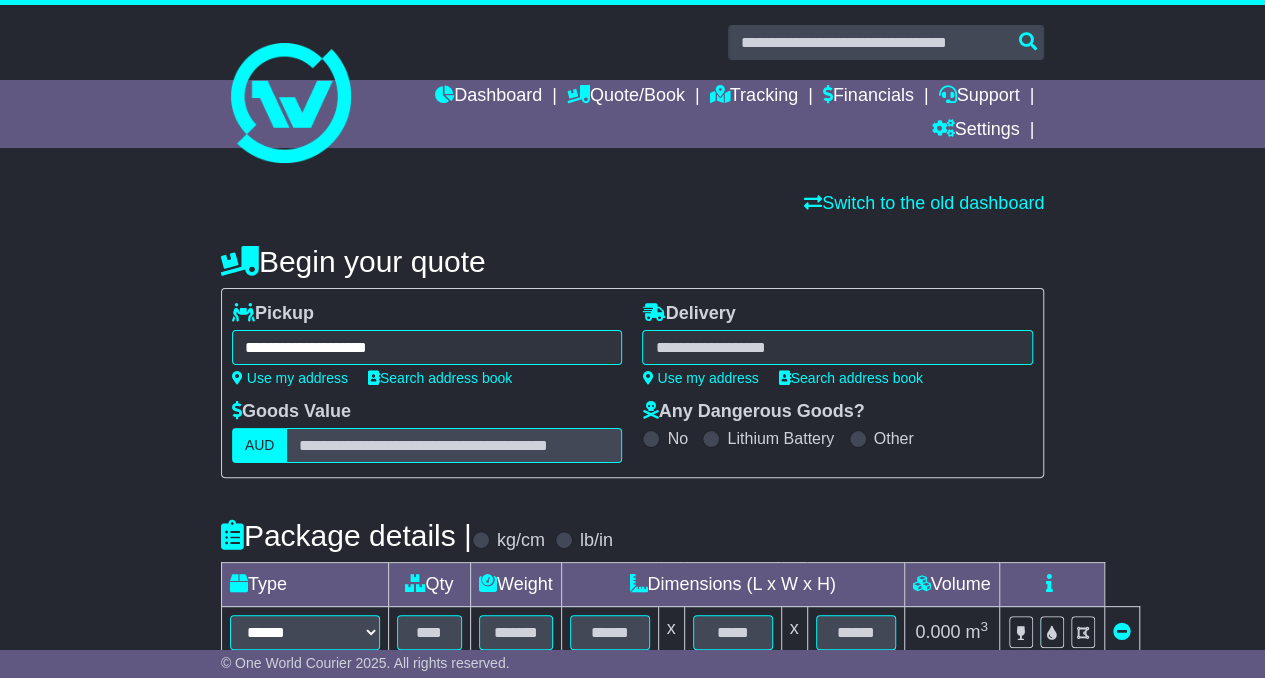 click at bounding box center (837, 347) 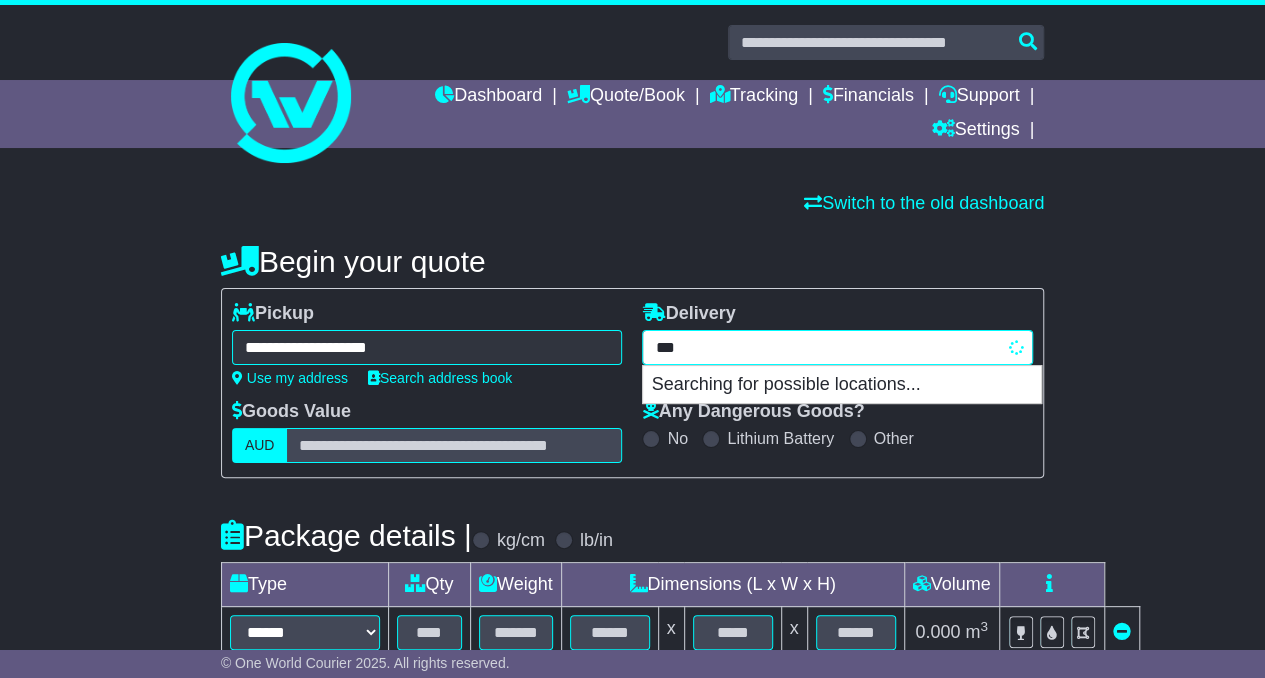 type on "****" 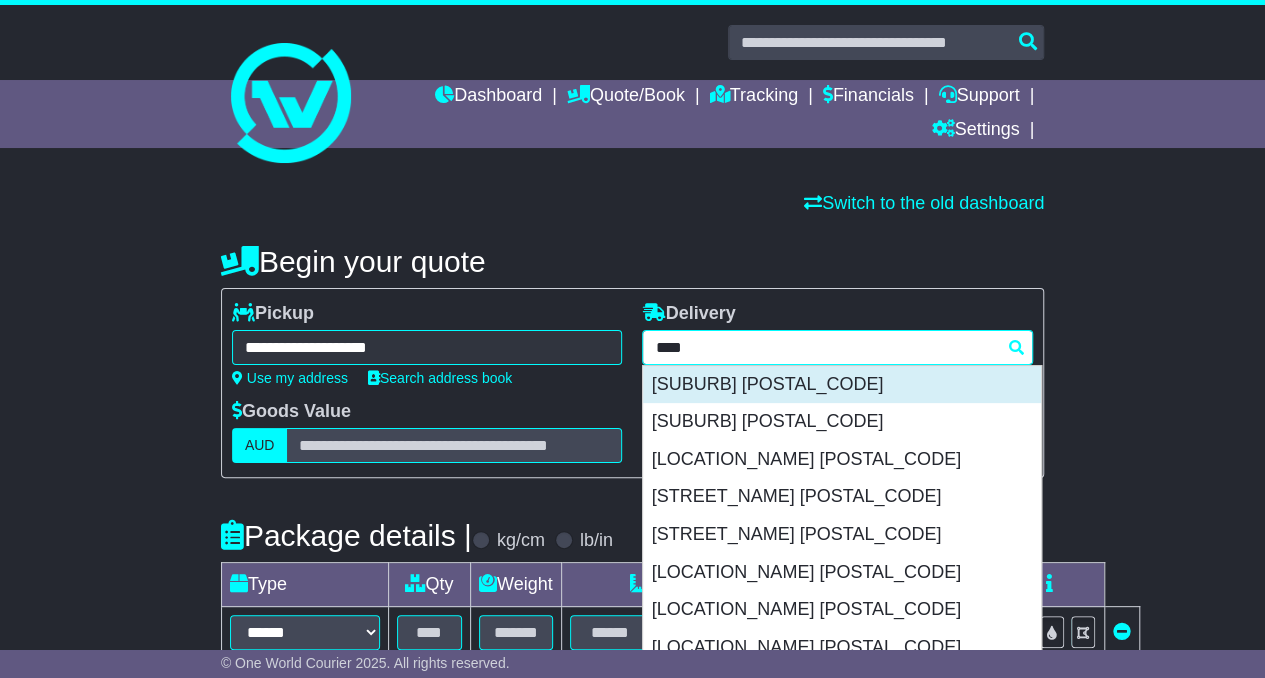 click on "[SUBURB] [POSTAL_CODE]" at bounding box center [842, 385] 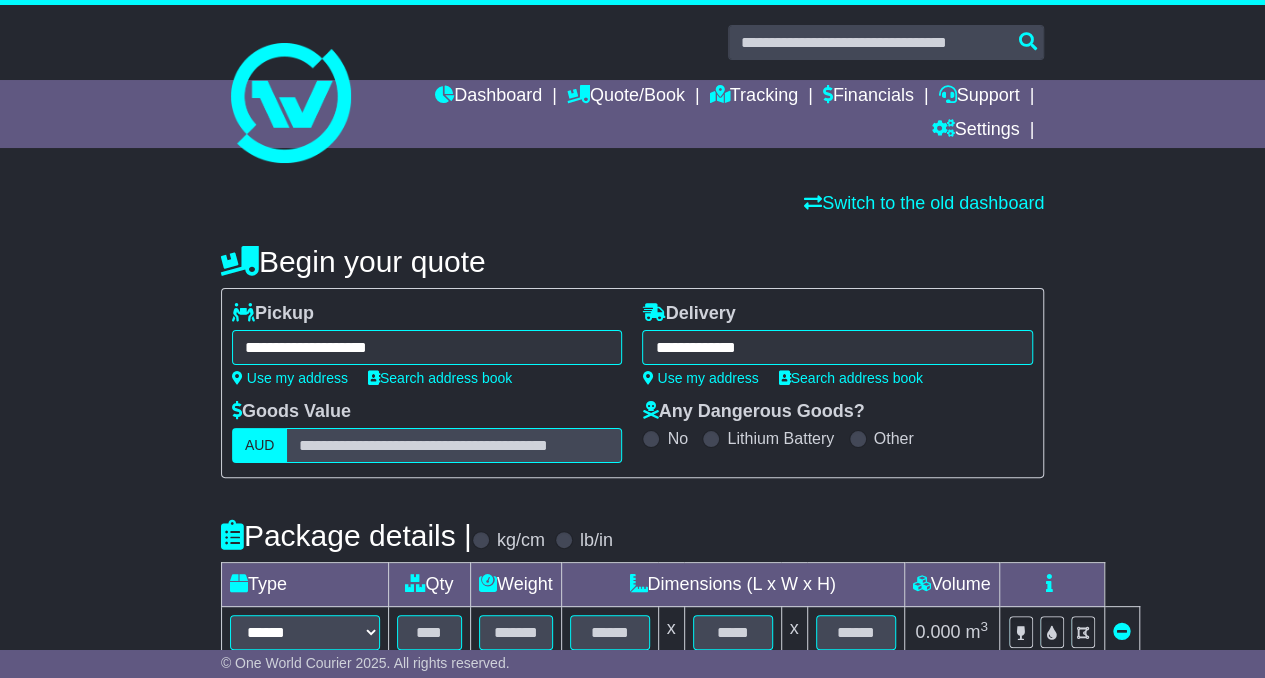 type on "**********" 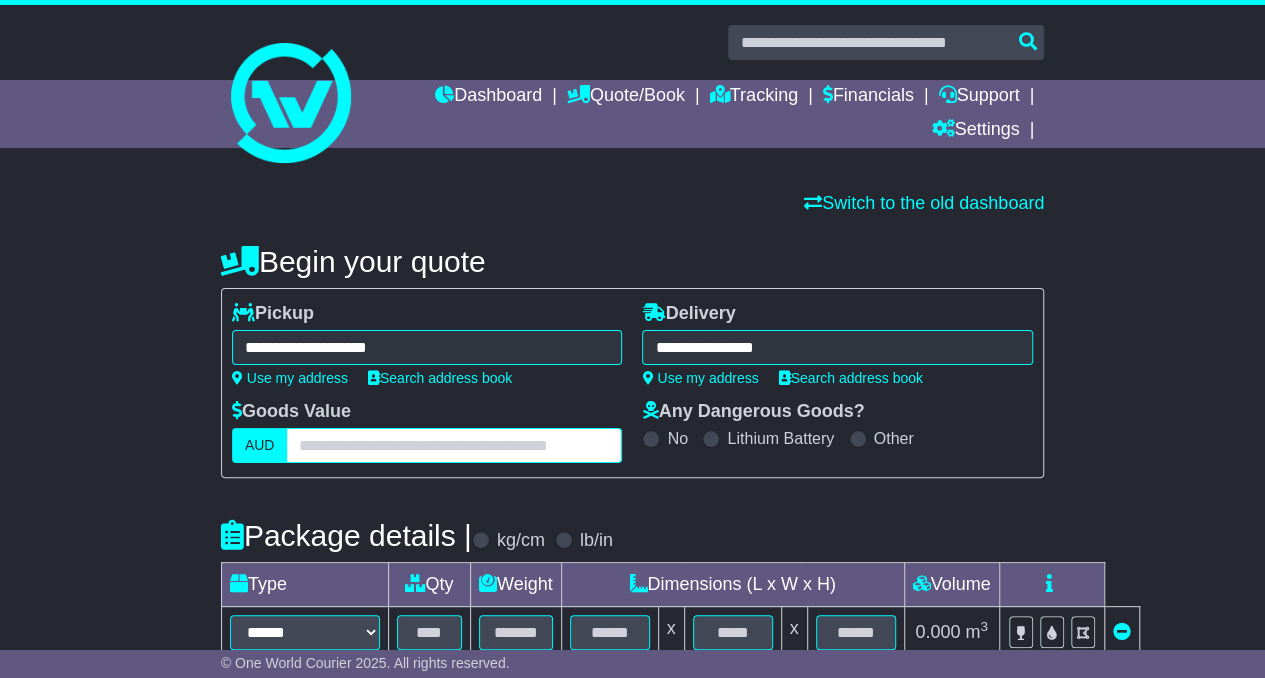click at bounding box center [454, 445] 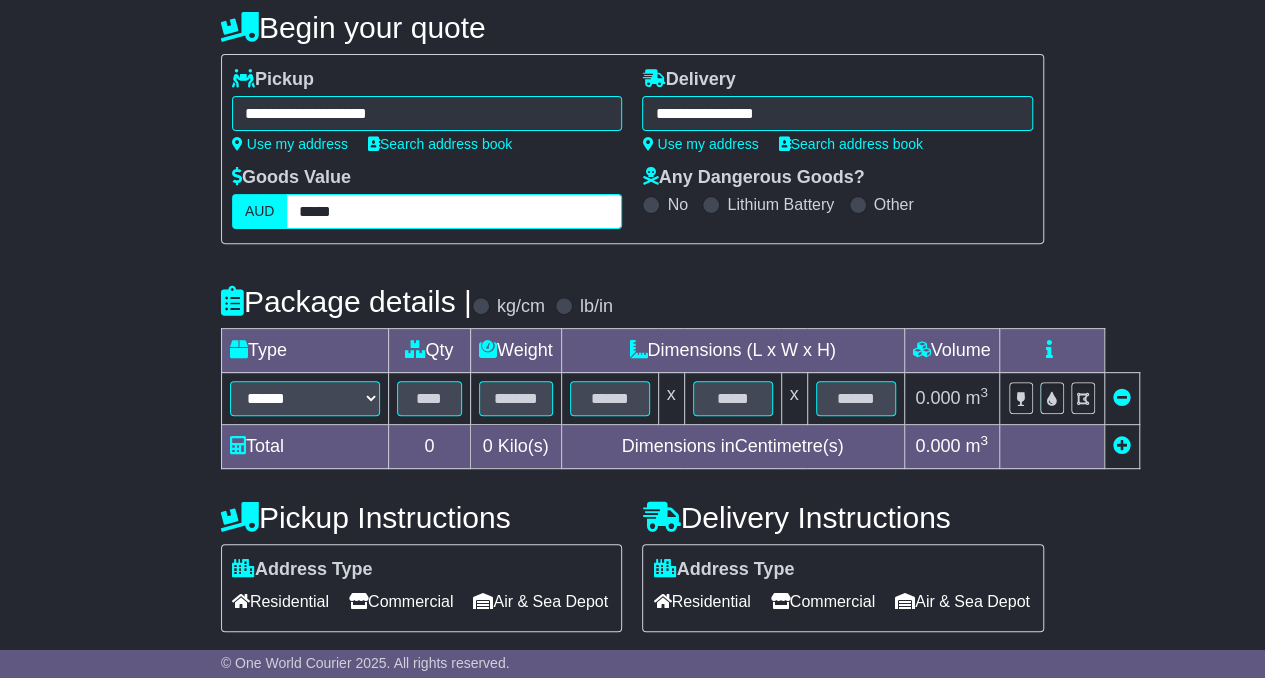 scroll, scrollTop: 235, scrollLeft: 0, axis: vertical 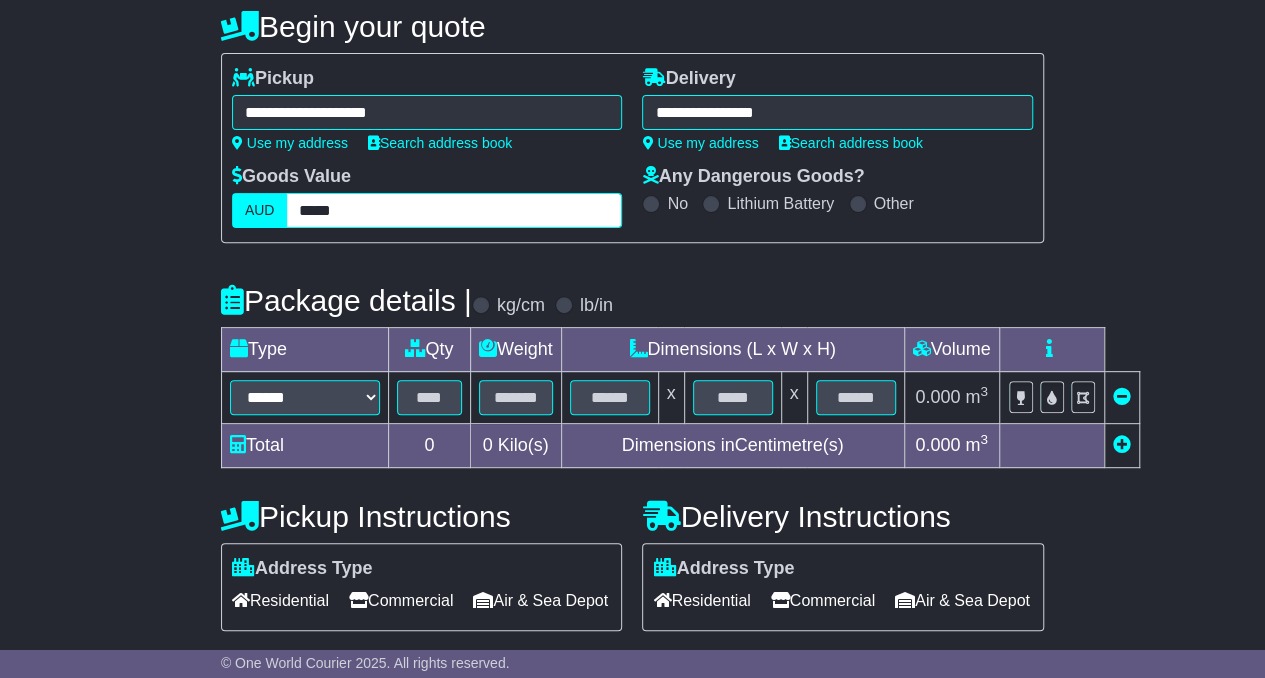 type on "*****" 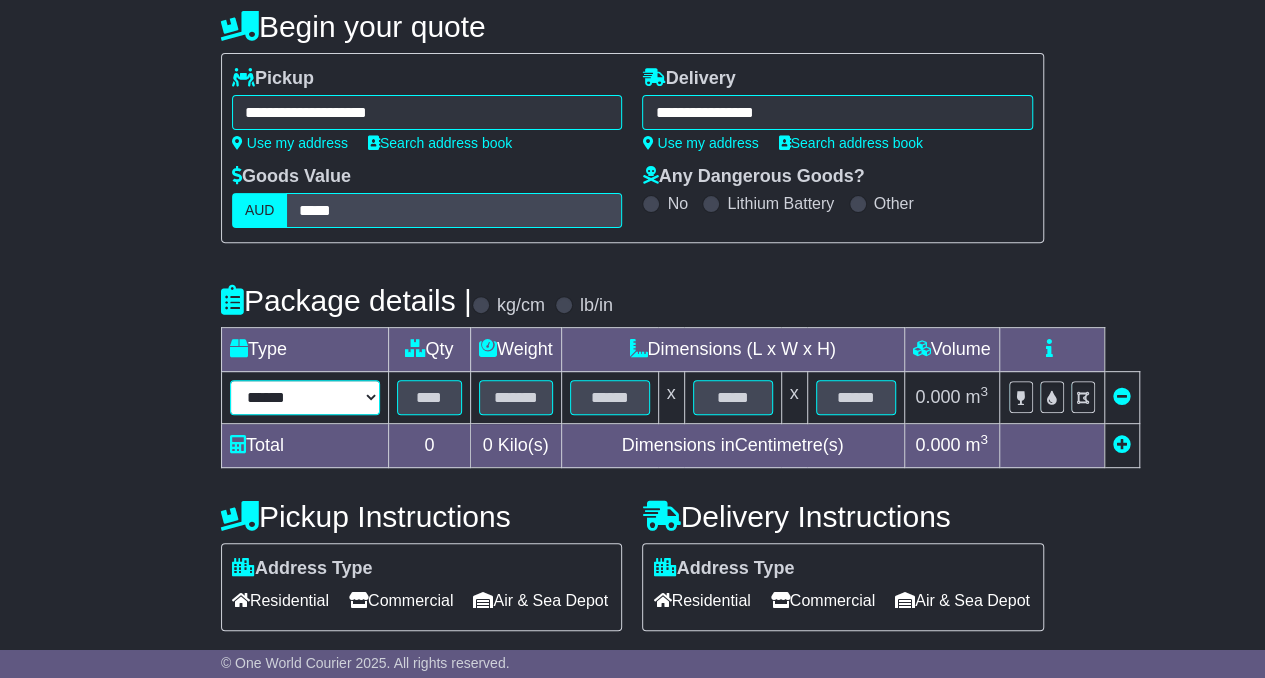 click on "****** ****** *** ******** ***** **** **** ****** *** *******" at bounding box center [305, 397] 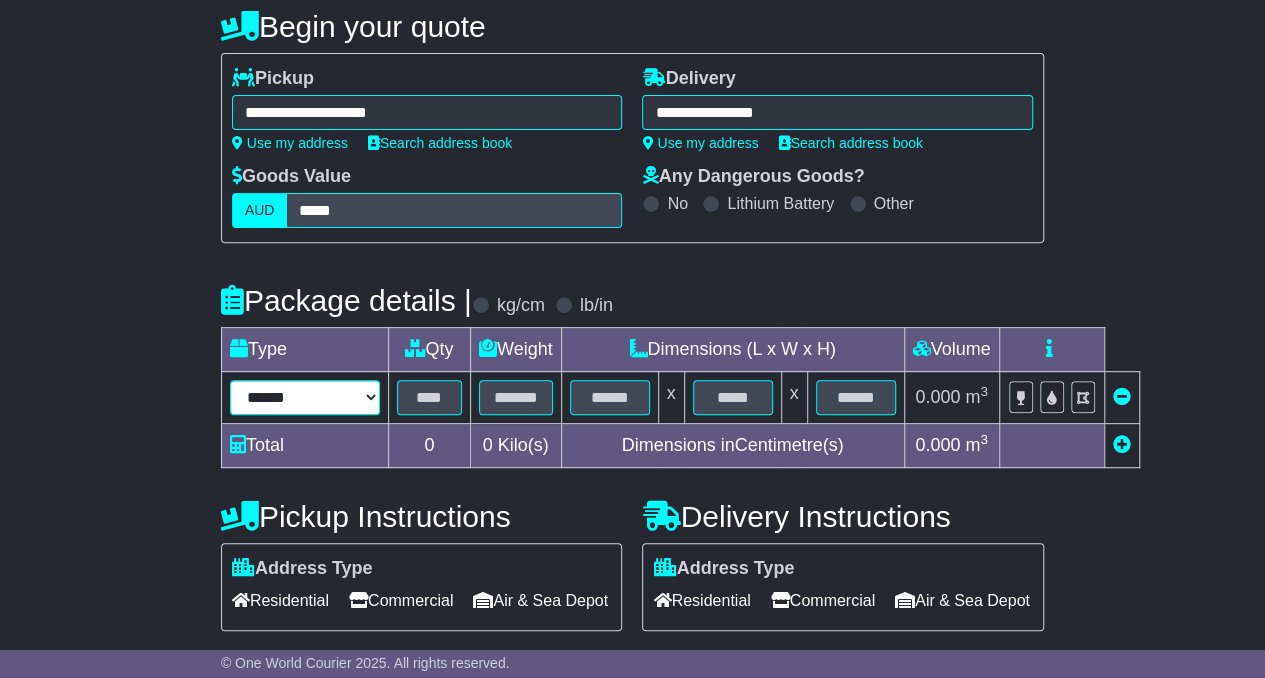 select on "*****" 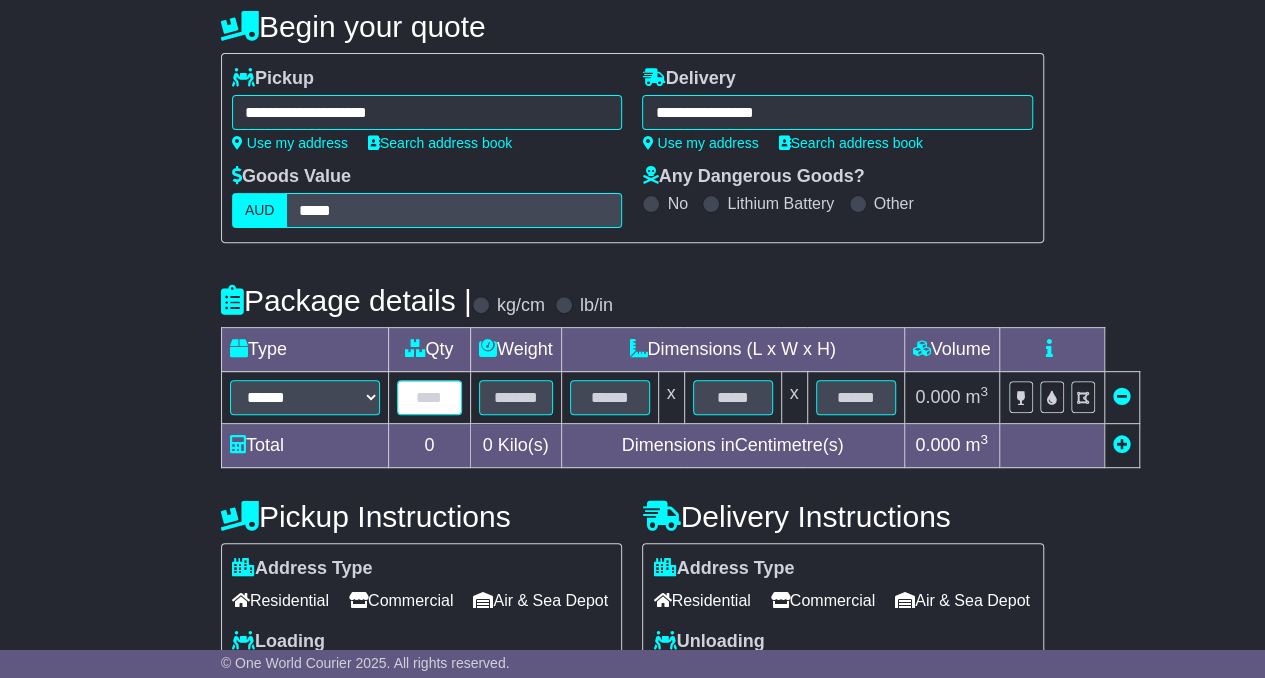 click at bounding box center [429, 397] 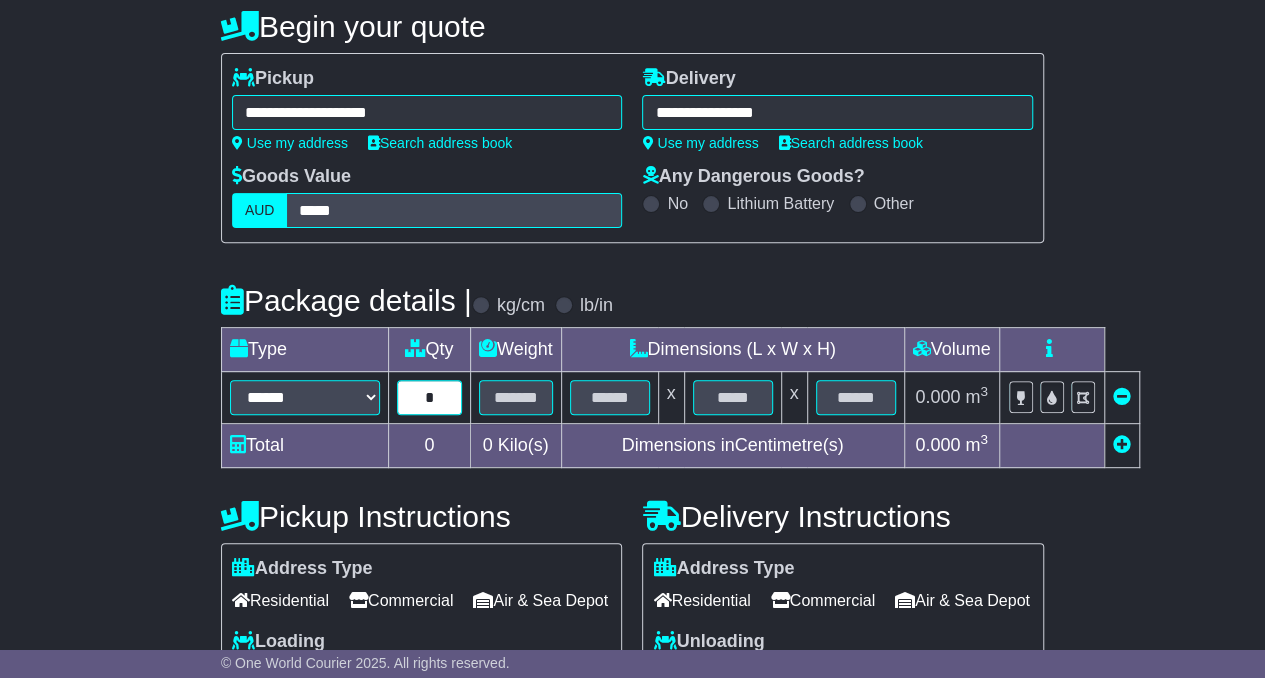 type on "*" 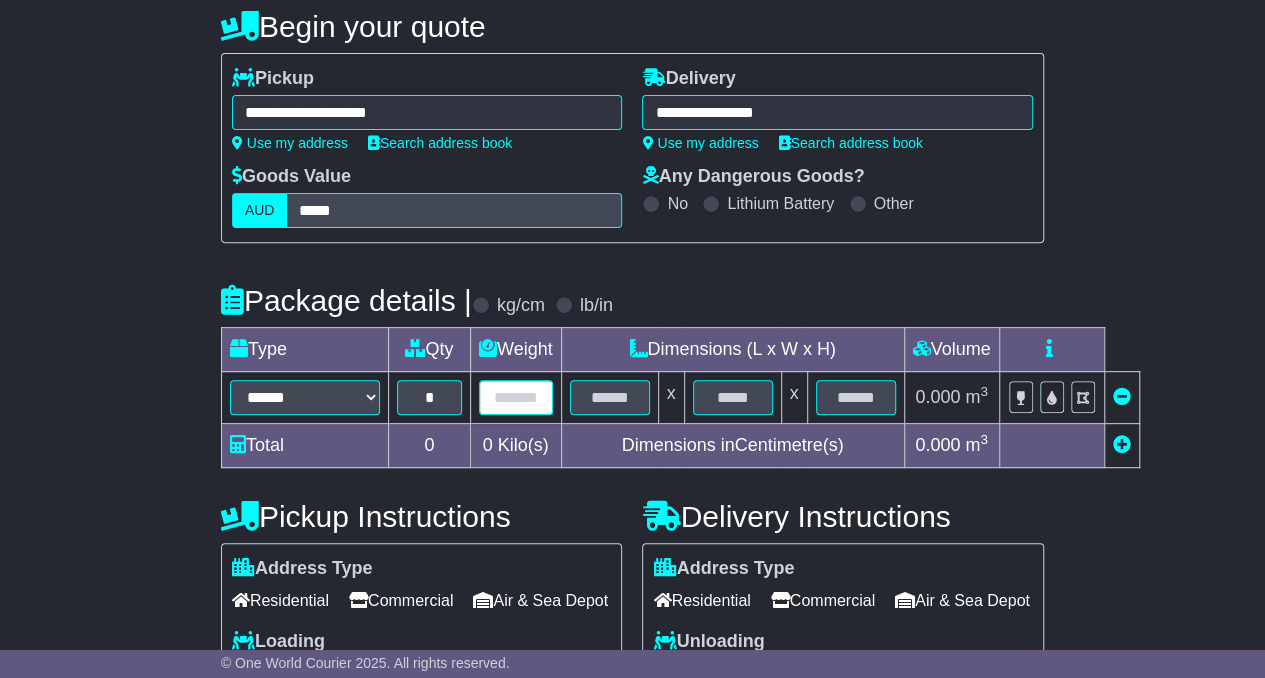 click at bounding box center [516, 397] 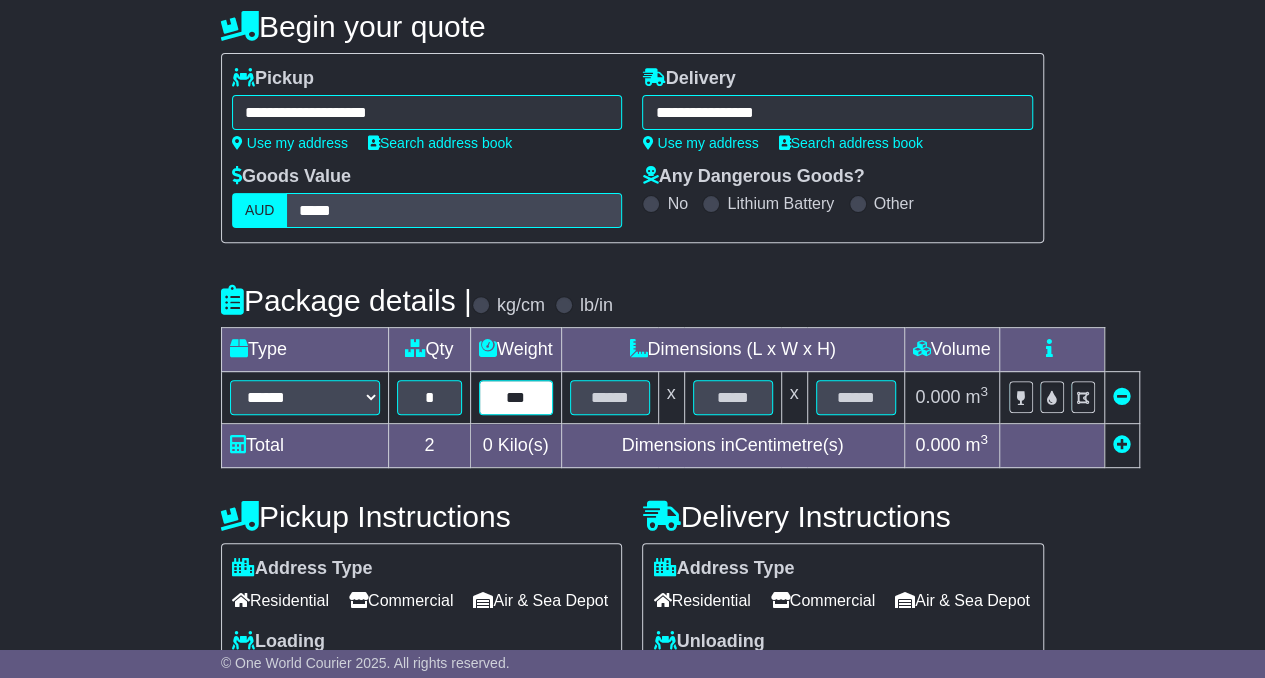 type on "***" 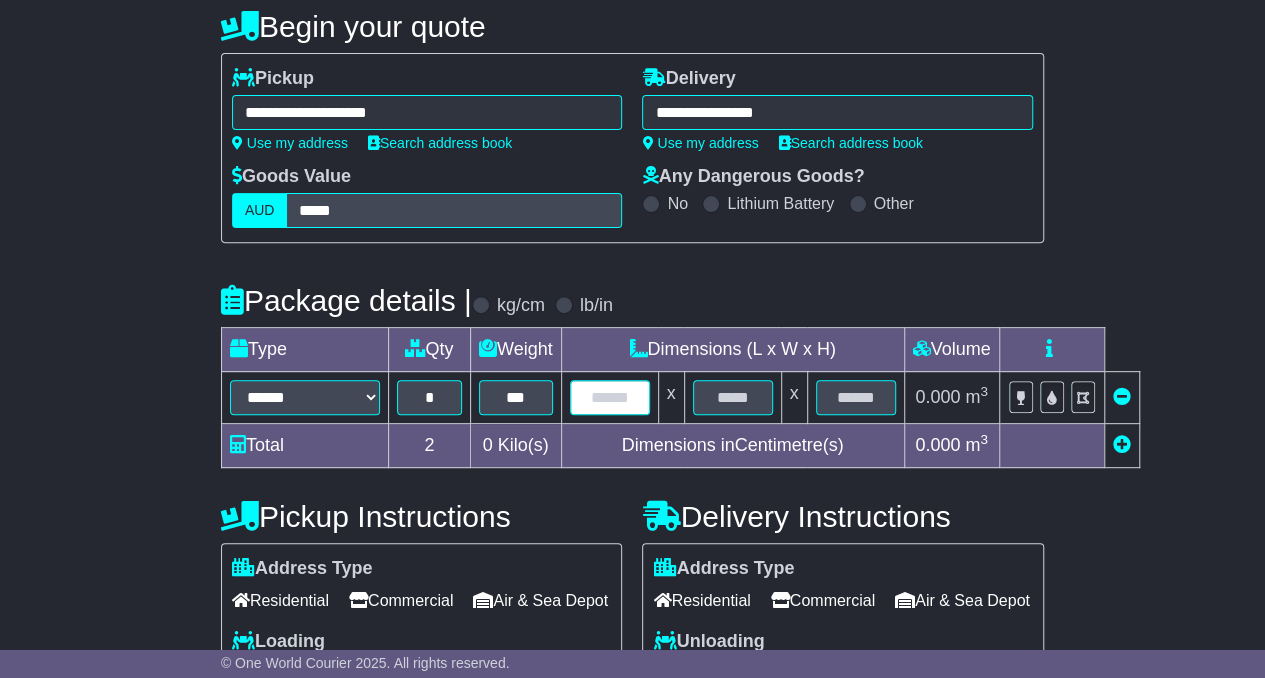 click at bounding box center (610, 397) 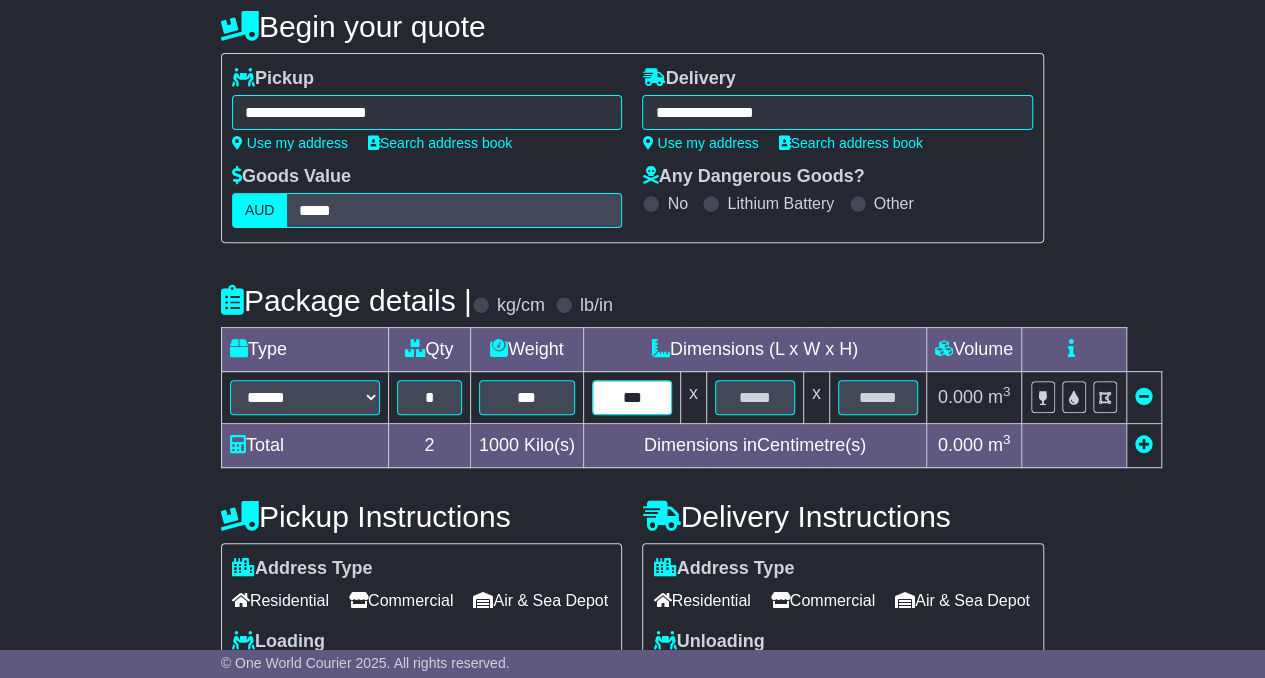 type on "***" 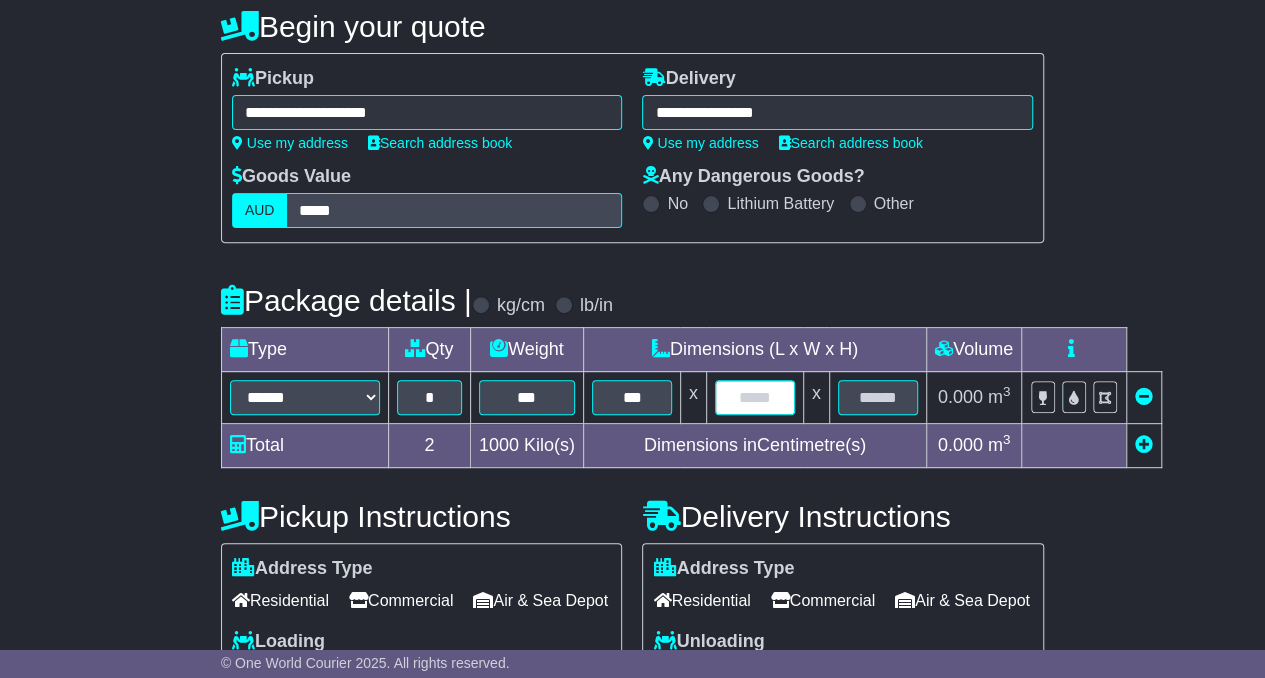 click at bounding box center (755, 397) 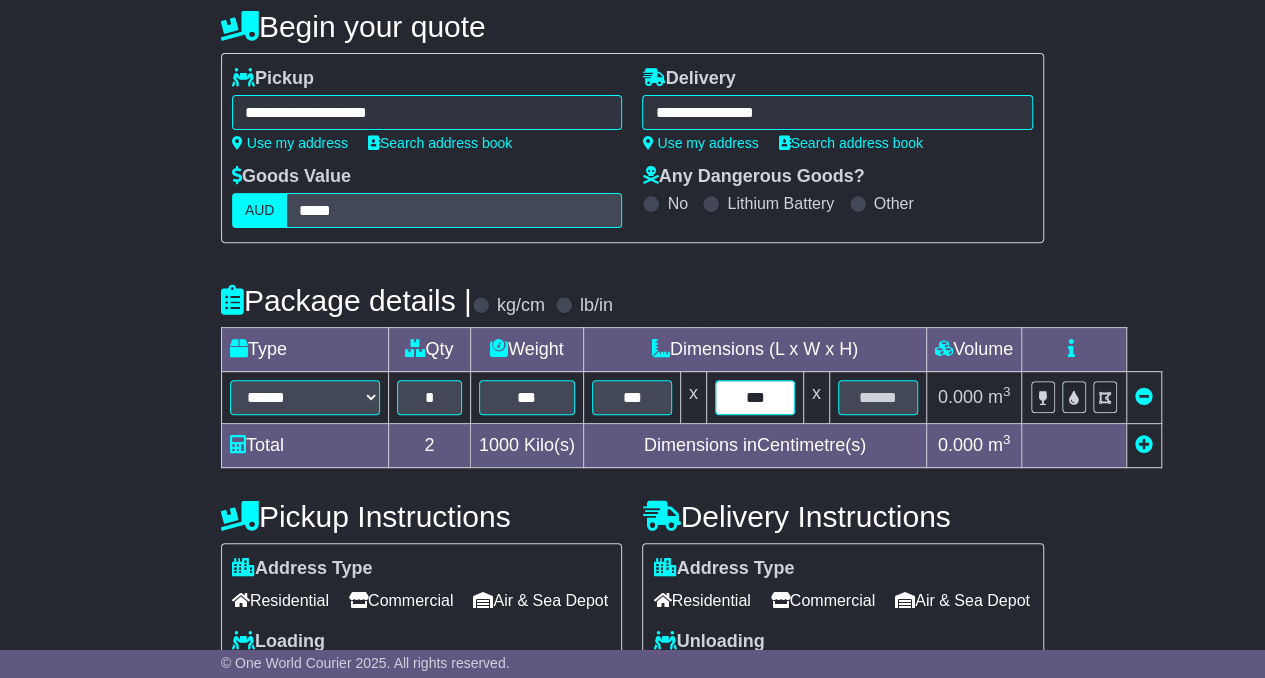 type on "***" 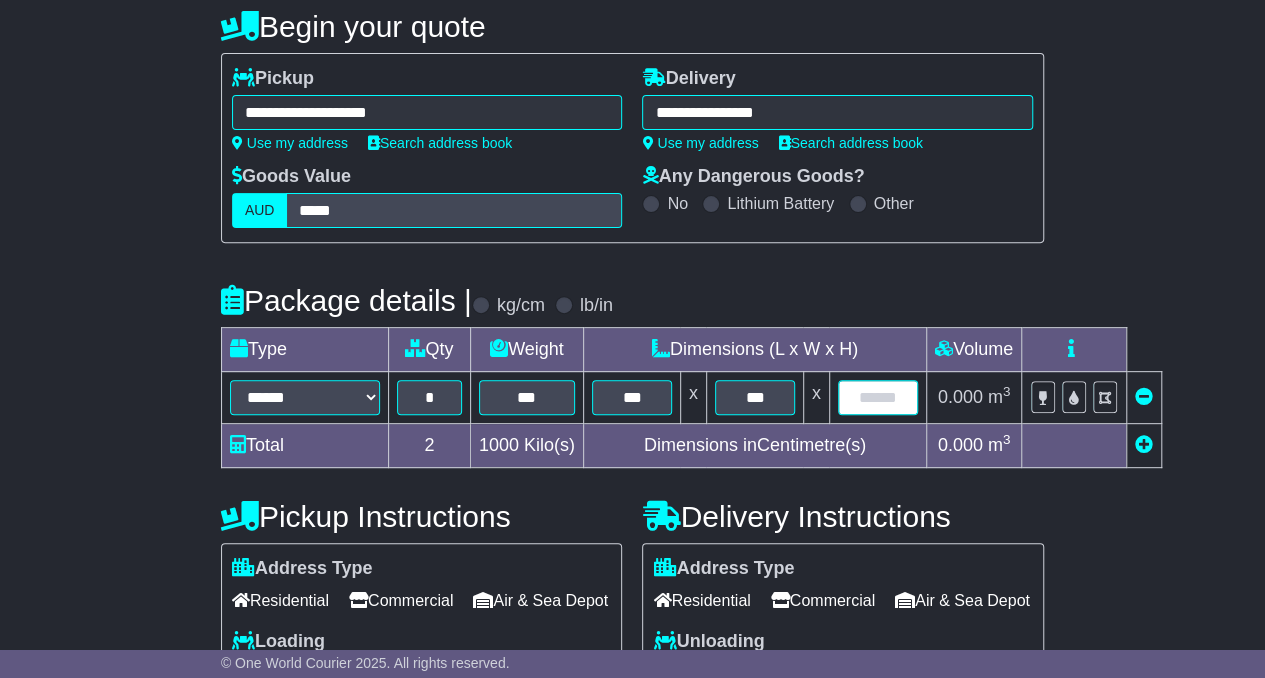 click at bounding box center (878, 397) 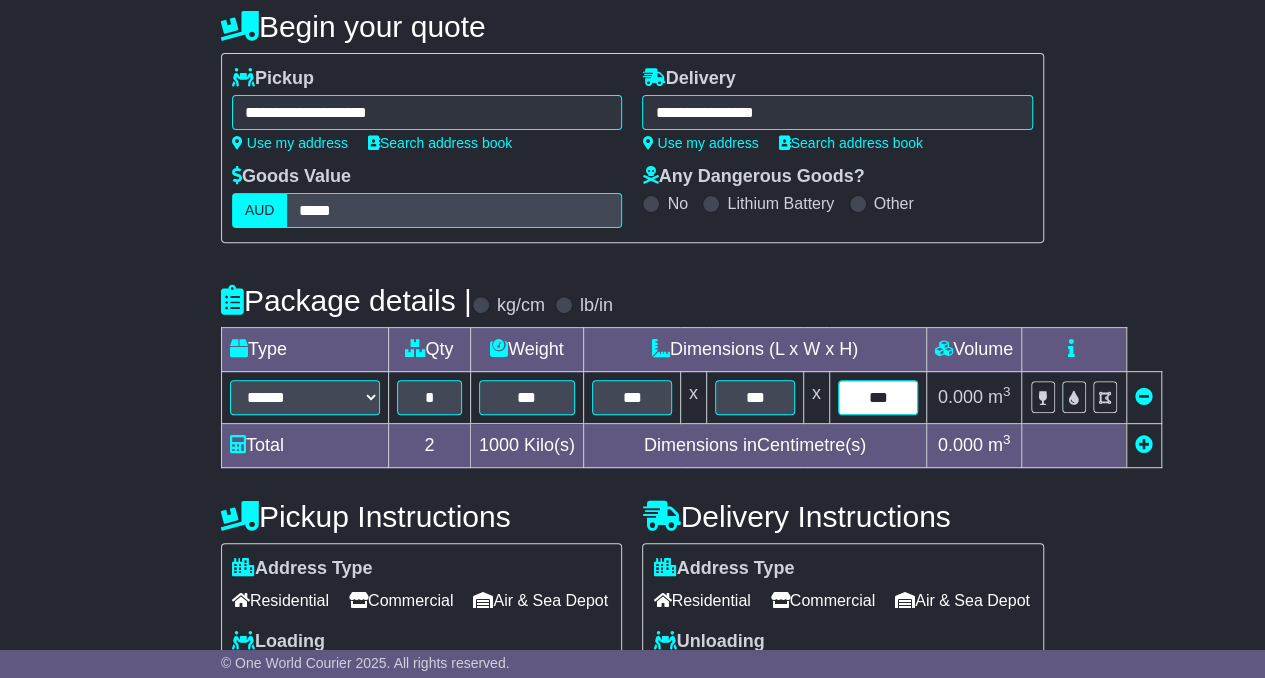 type on "***" 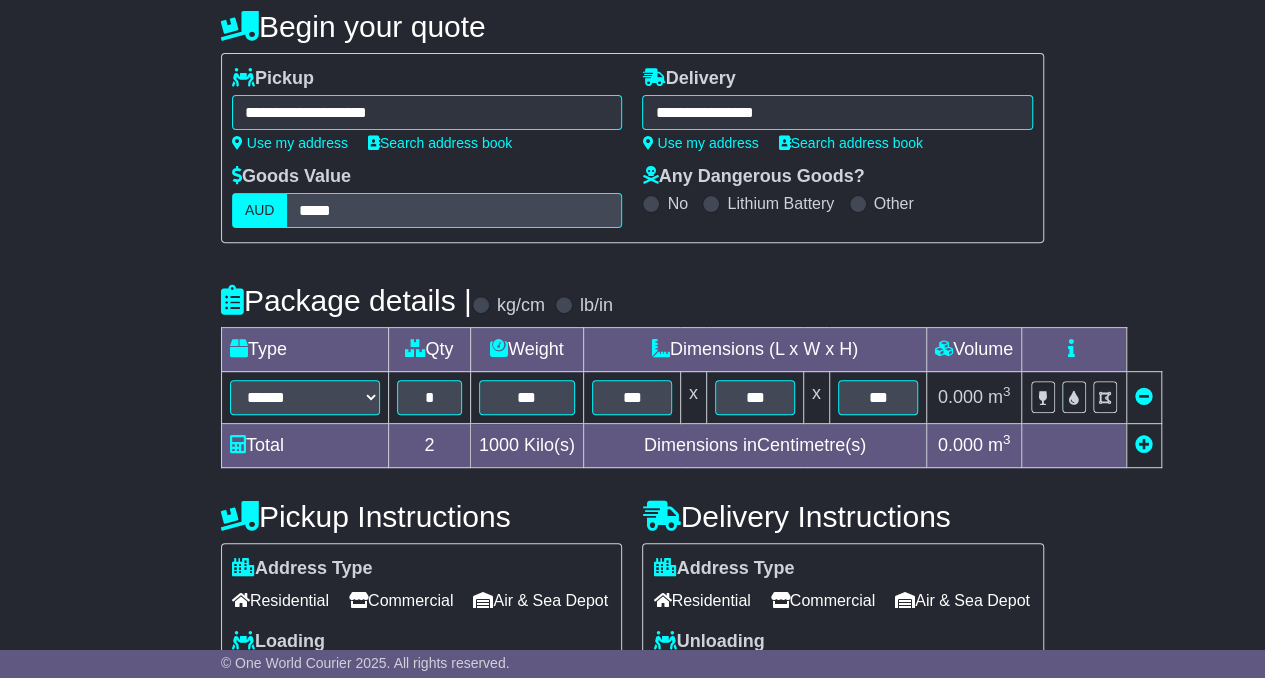 click on "**********" at bounding box center [632, 600] 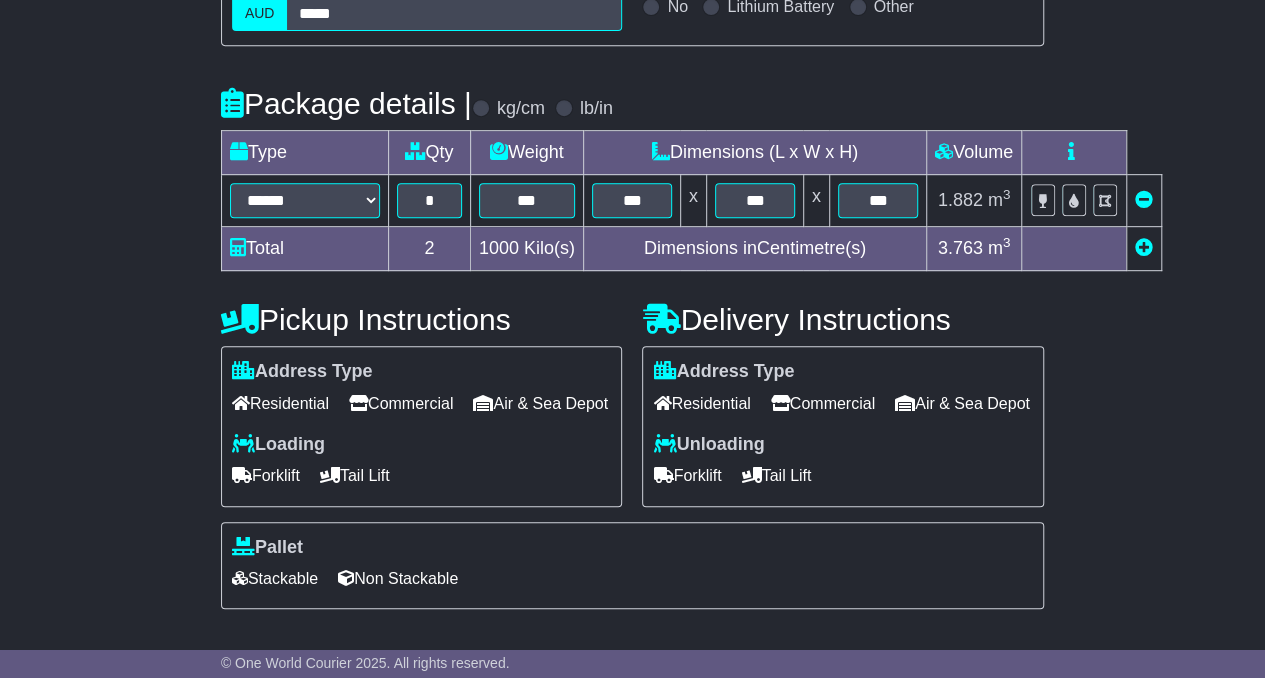 scroll, scrollTop: 450, scrollLeft: 0, axis: vertical 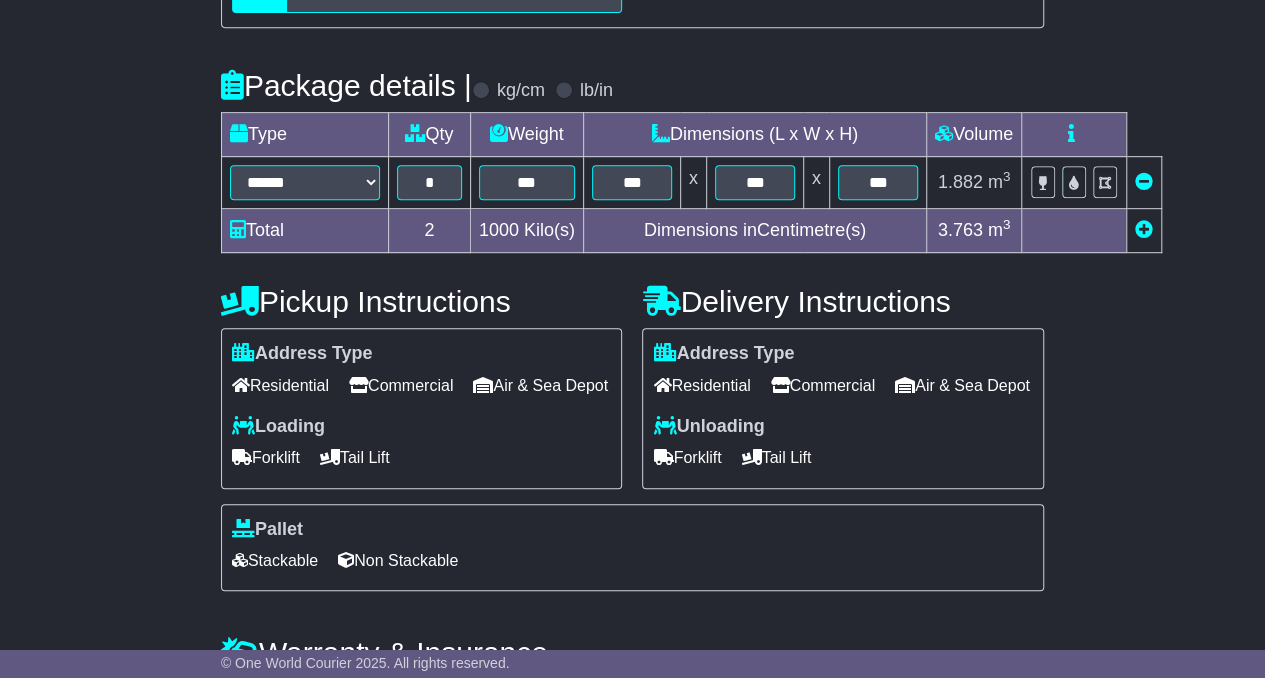 click on "Commercial" at bounding box center (401, 385) 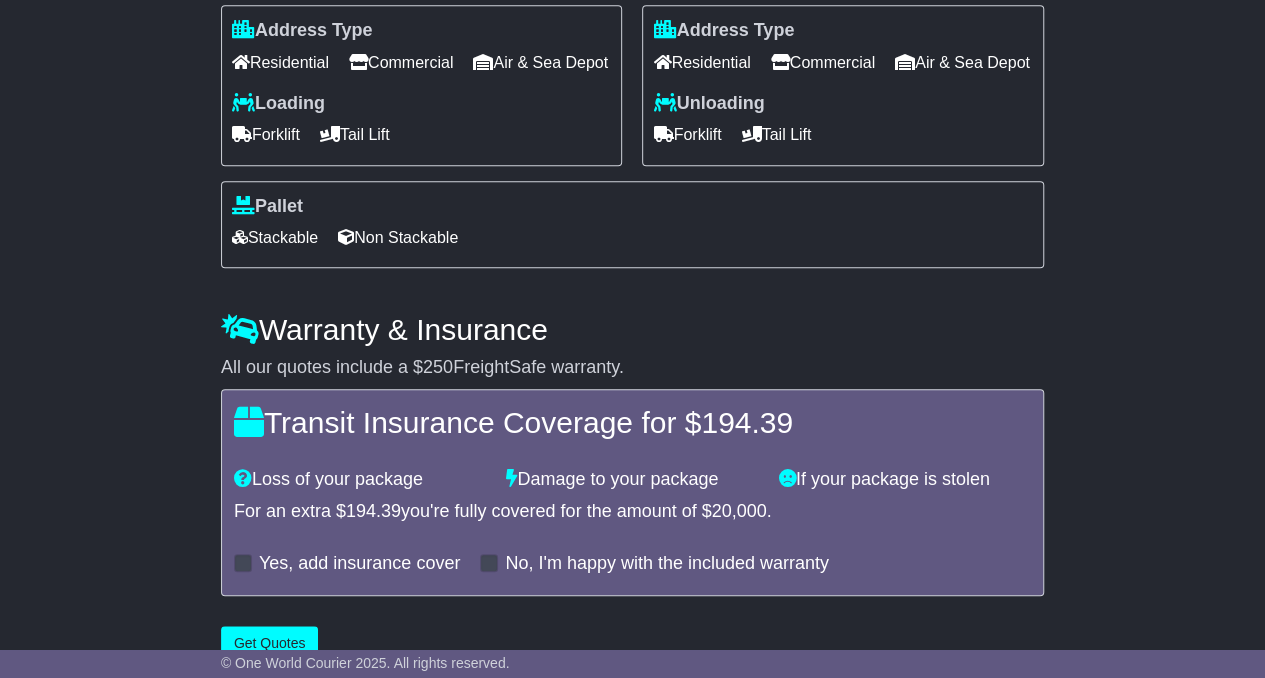 scroll, scrollTop: 837, scrollLeft: 0, axis: vertical 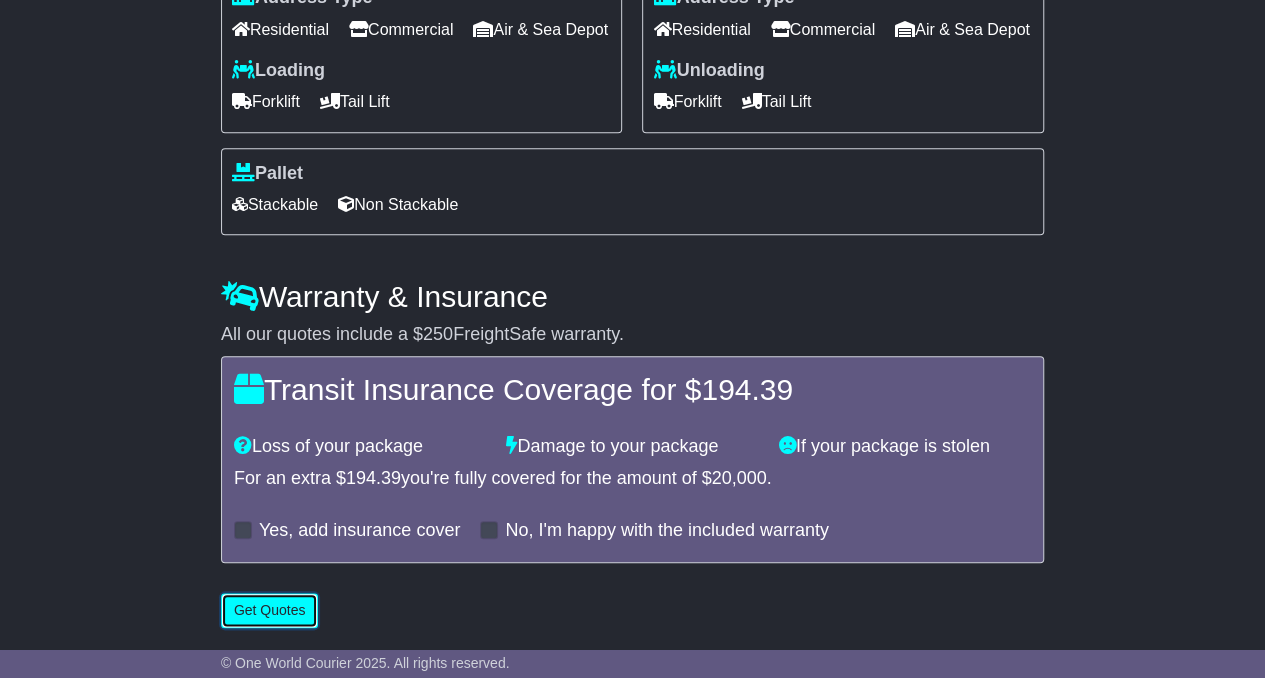 click on "Get Quotes" at bounding box center (270, 610) 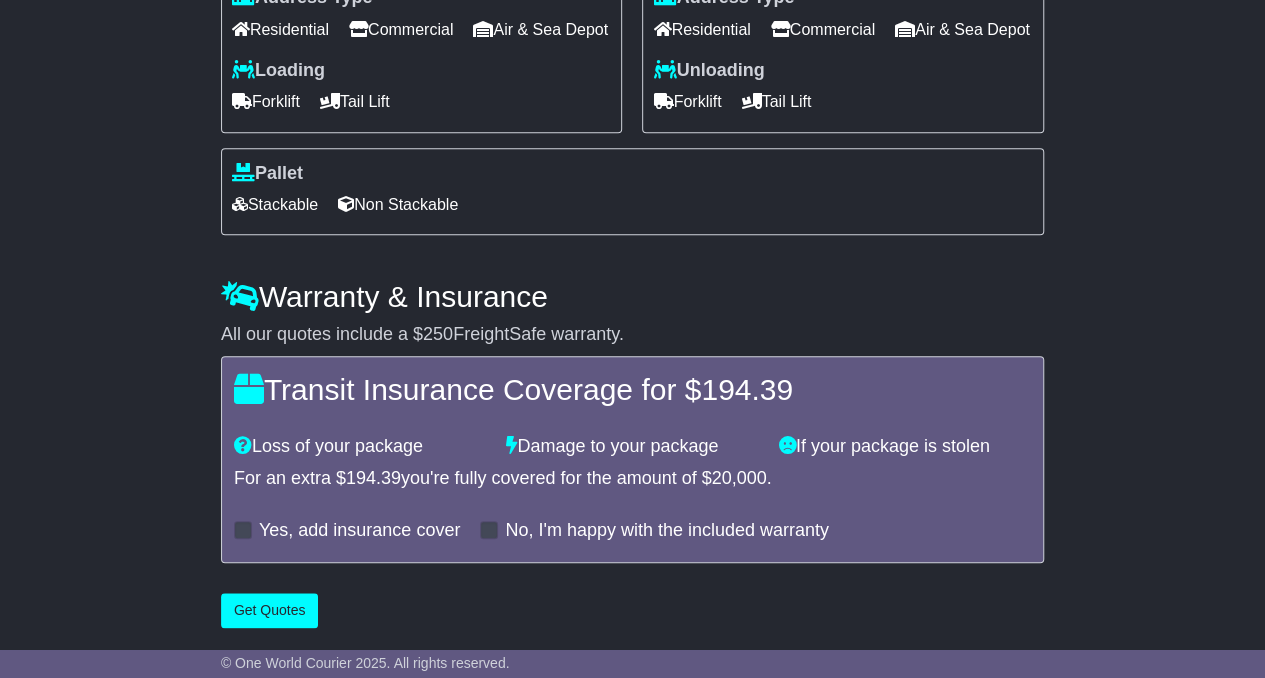 scroll, scrollTop: 0, scrollLeft: 0, axis: both 